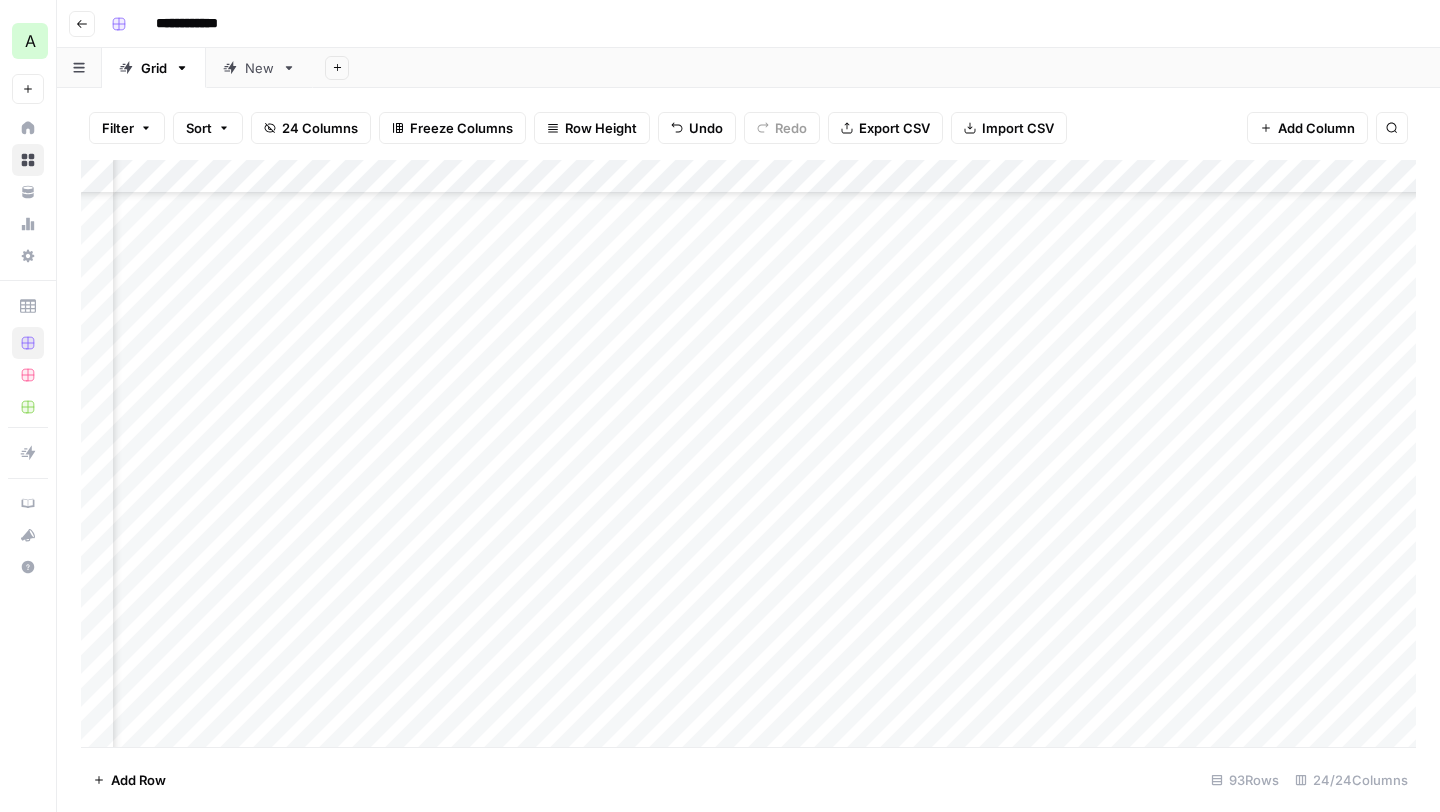 scroll, scrollTop: 0, scrollLeft: 0, axis: both 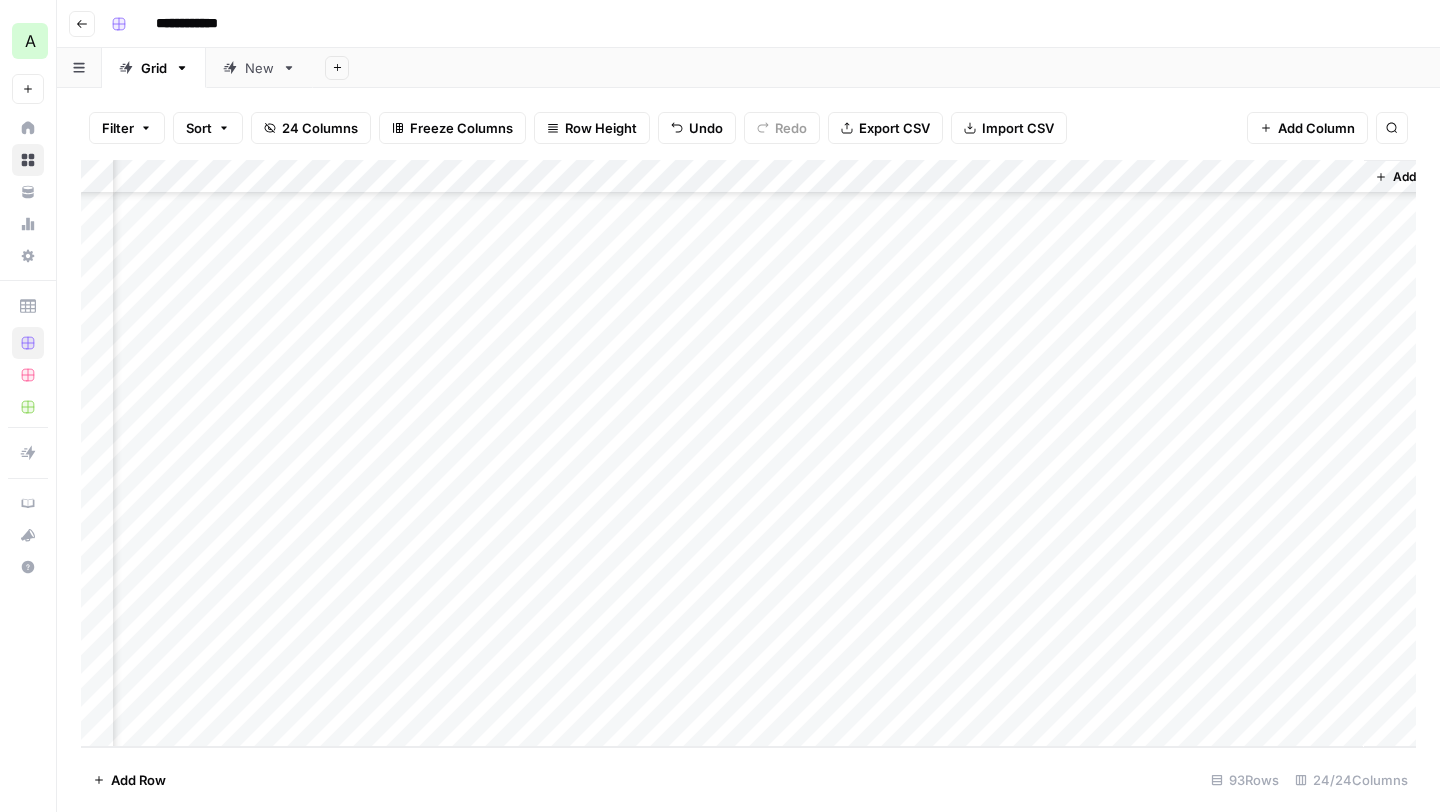 click on "Add Column" at bounding box center (748, 453) 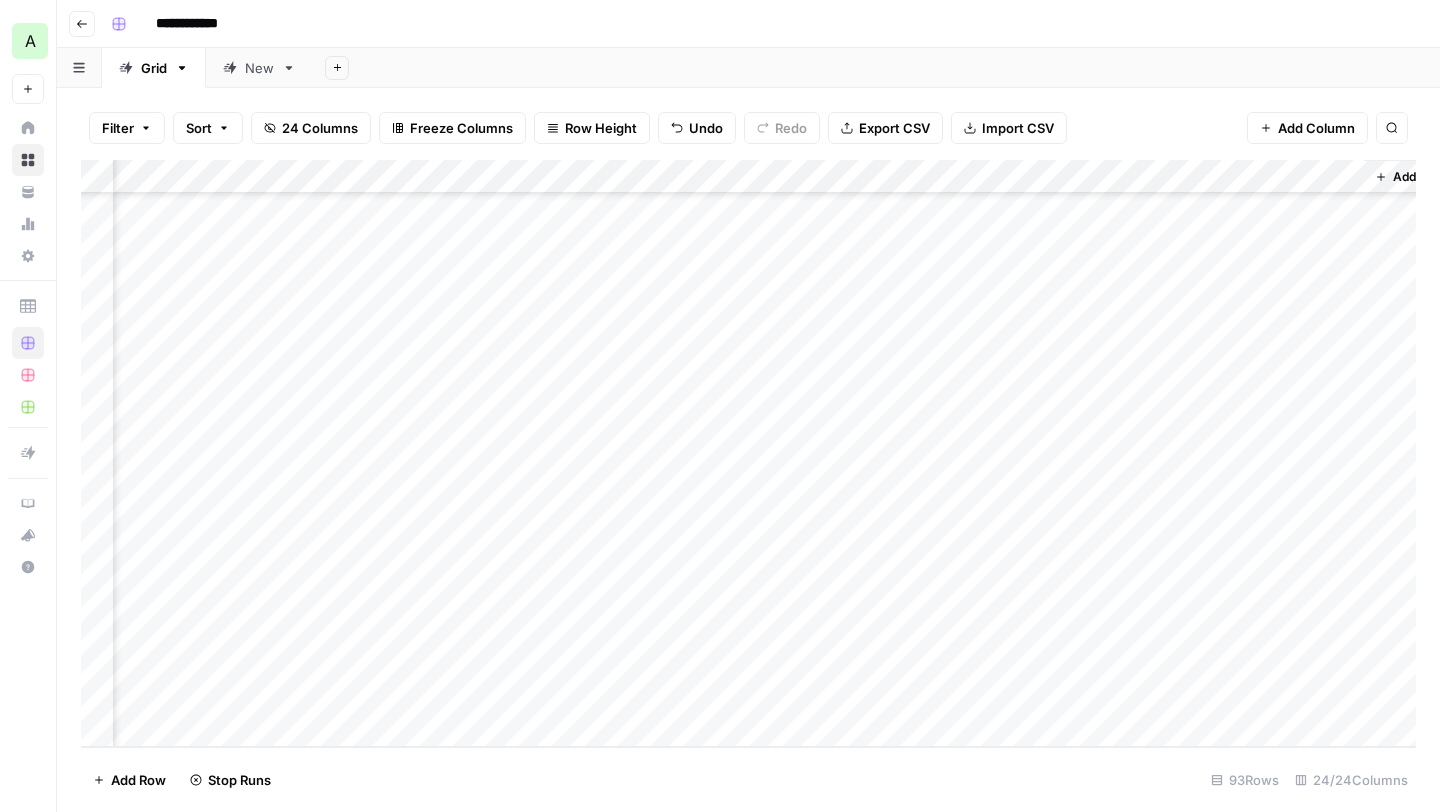 click on "Add Column" at bounding box center (748, 453) 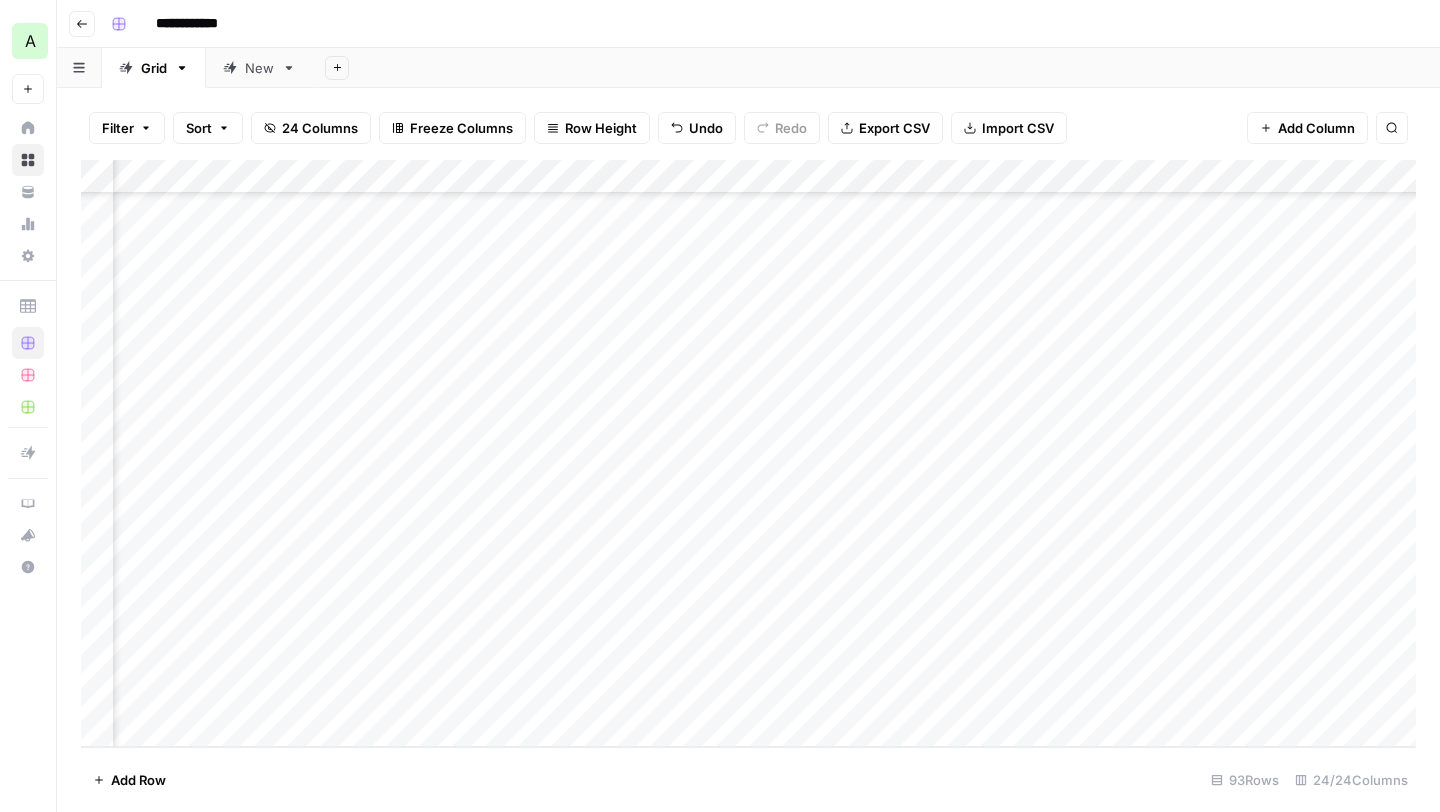 scroll, scrollTop: 2641, scrollLeft: 87, axis: both 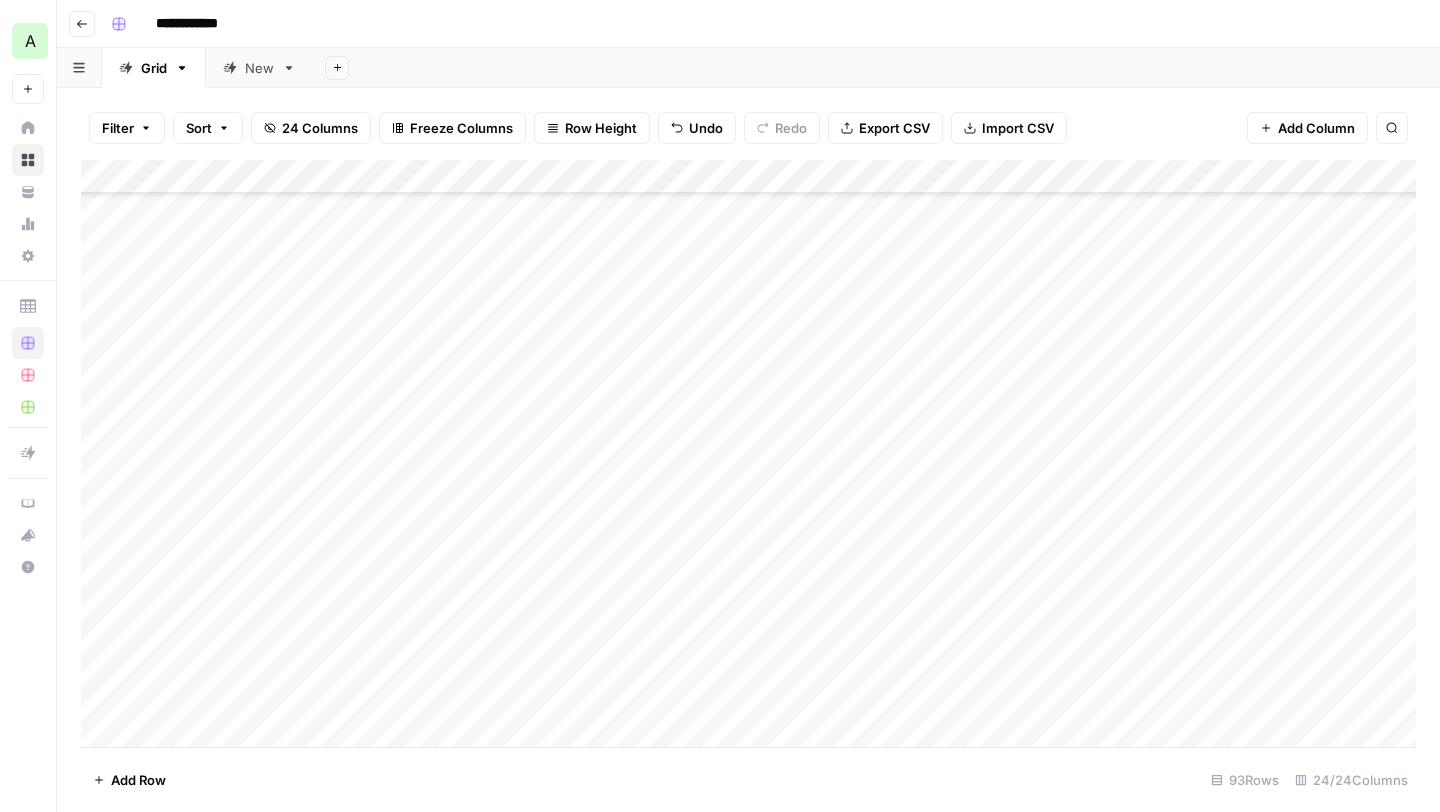 click on "Add Column" at bounding box center (748, 453) 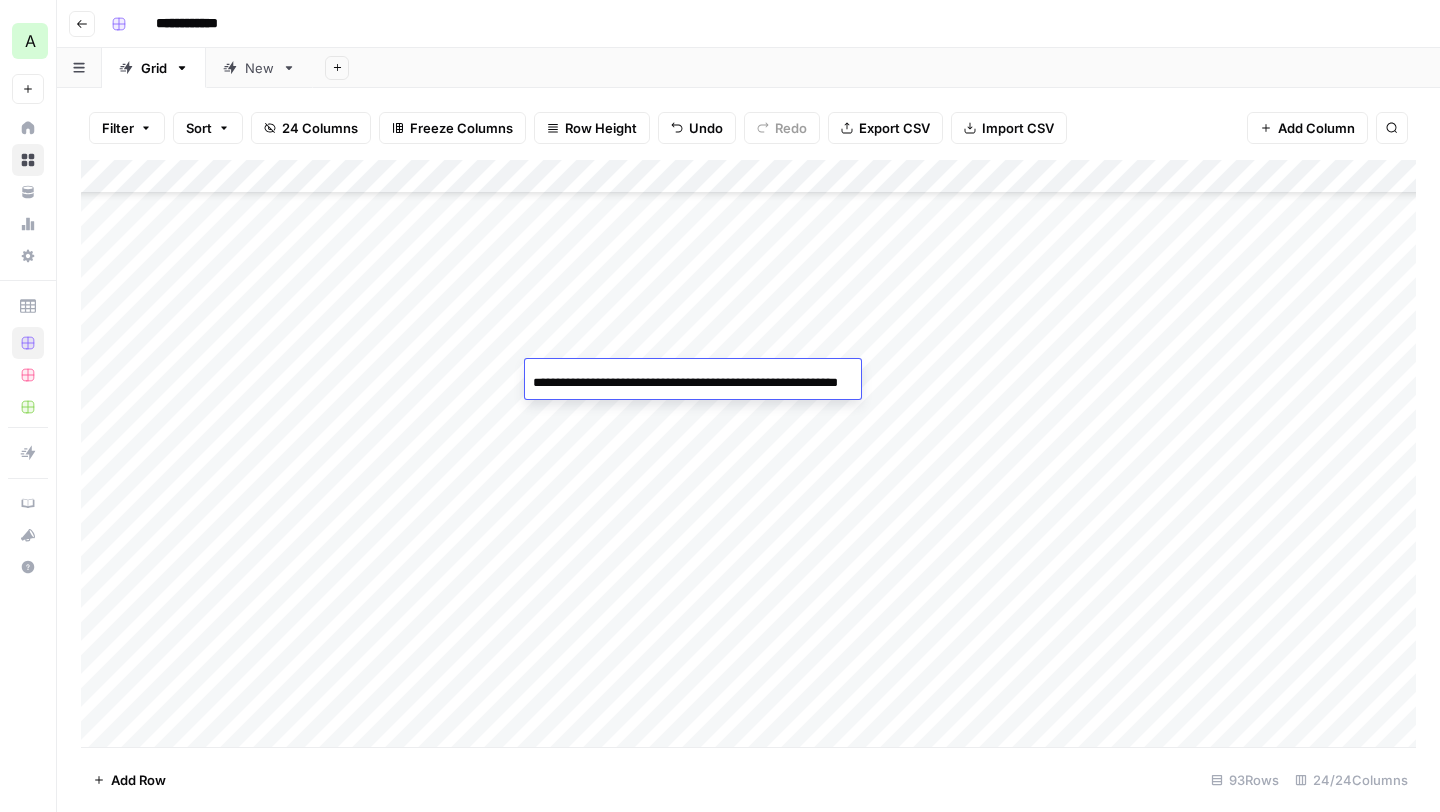 scroll, scrollTop: 0, scrollLeft: 0, axis: both 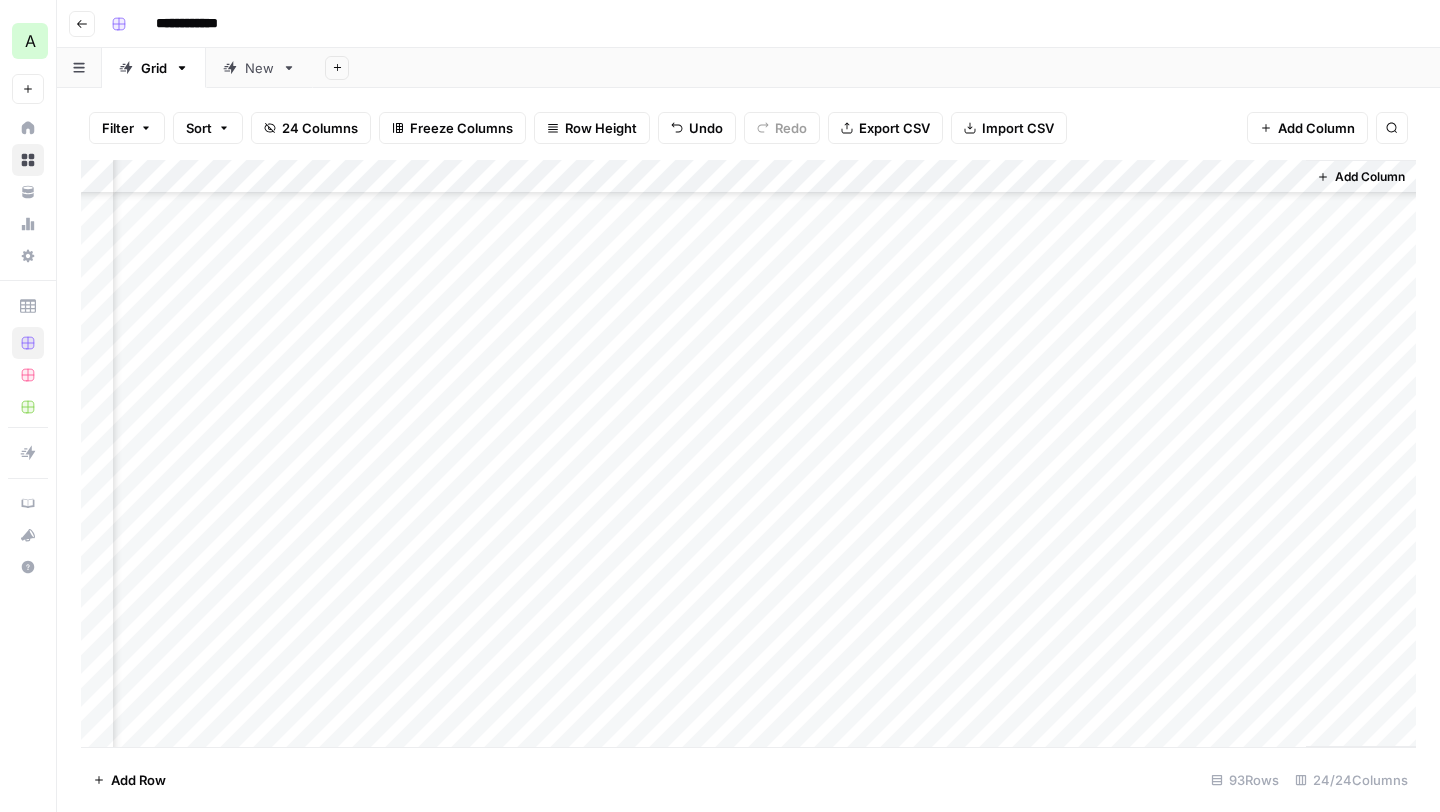 click on "Add Column" at bounding box center [748, 453] 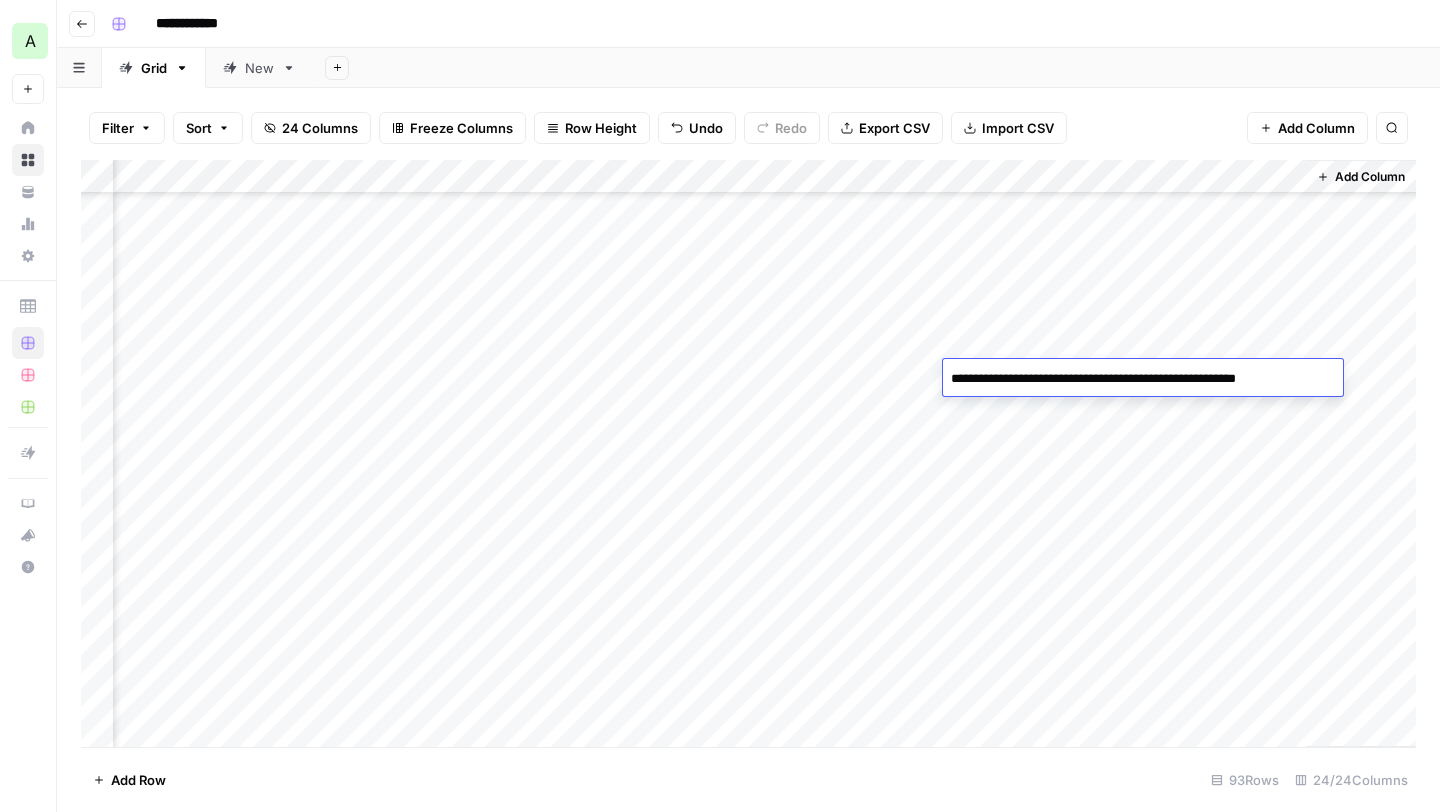click on "Filter Sort 24 Columns Freeze Columns Row Height Undo Redo Export CSV Import CSV Add Column Search Add Column Add Row 93  Rows 24/24  Columns" at bounding box center [748, 450] 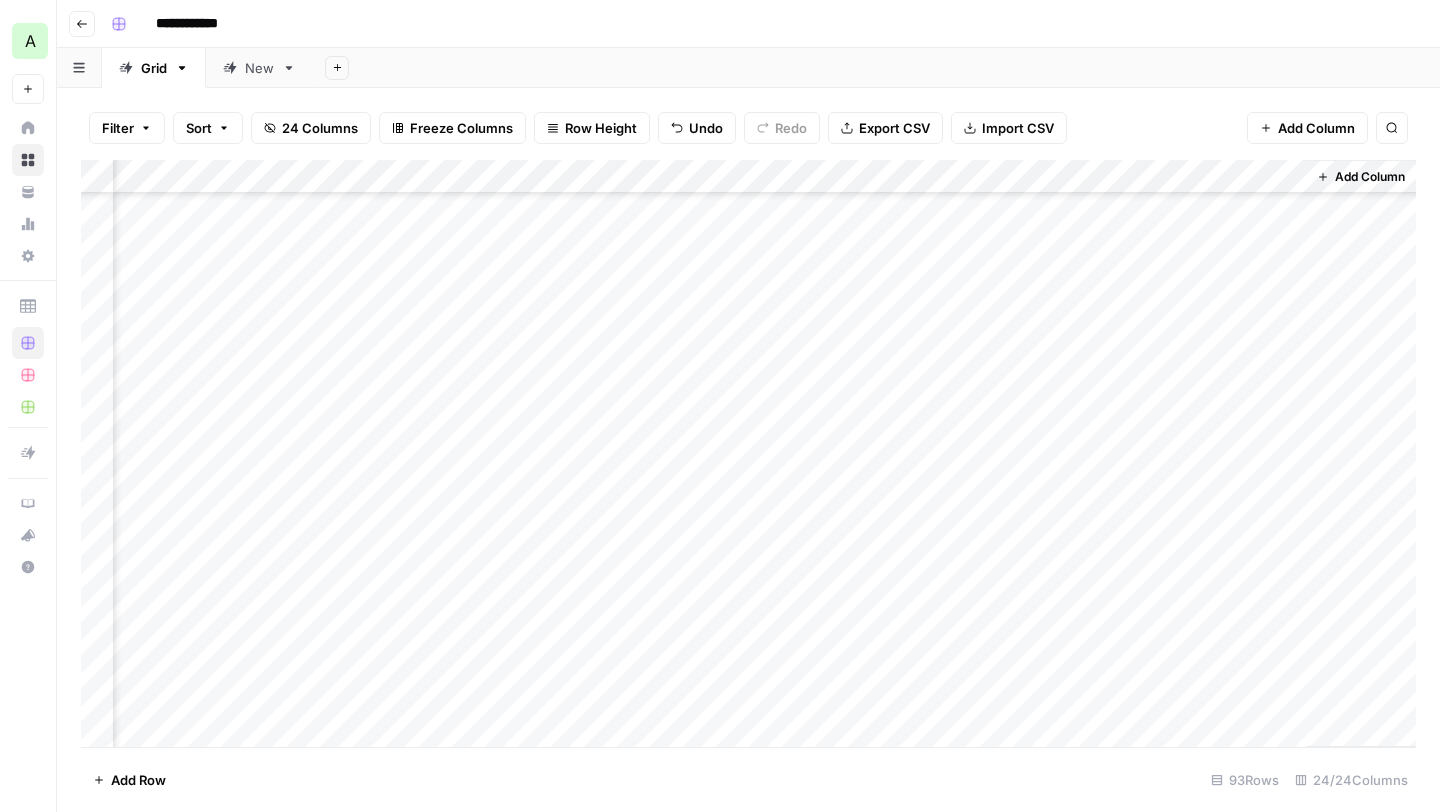 click on "Add Column" at bounding box center (748, 453) 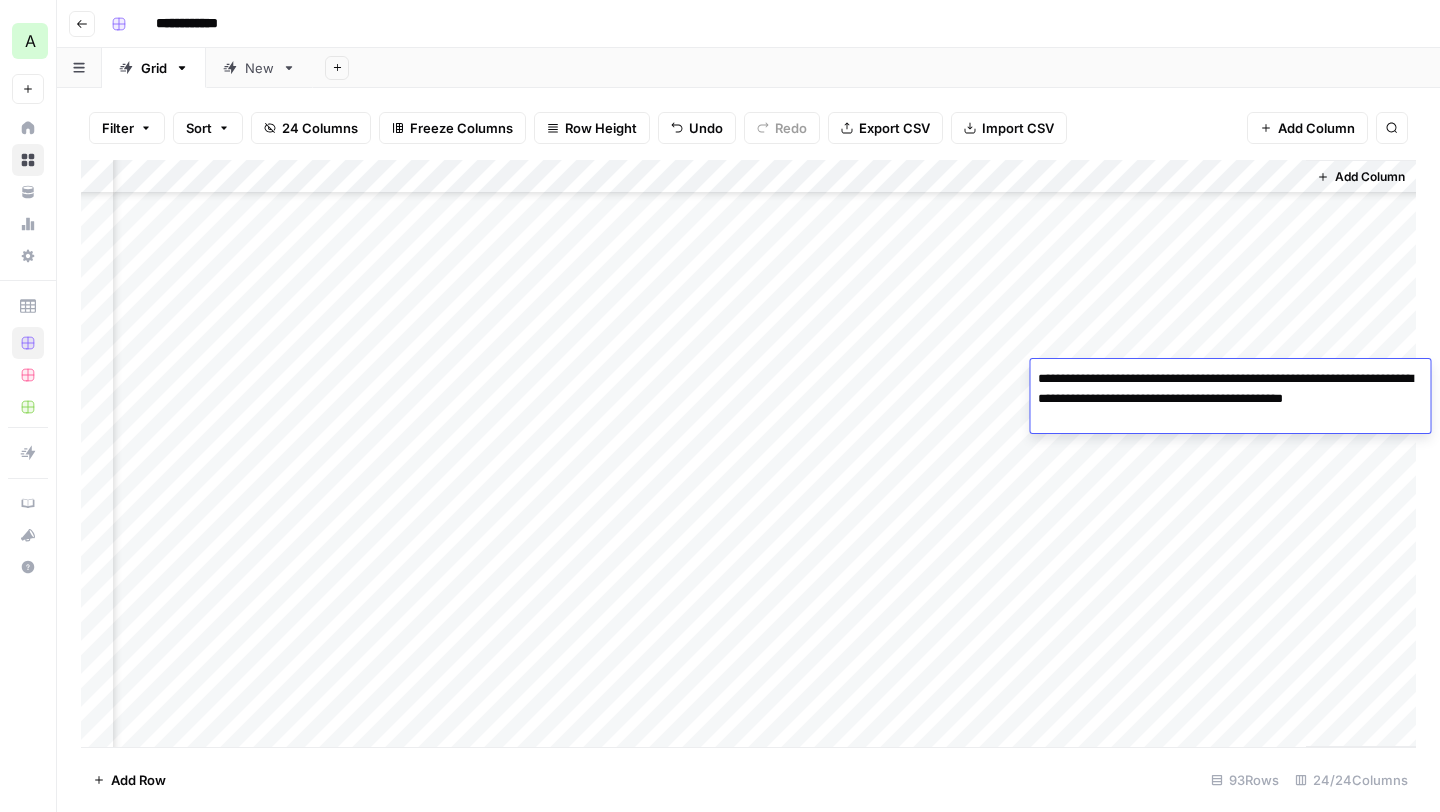 click on "**********" at bounding box center [1230, 399] 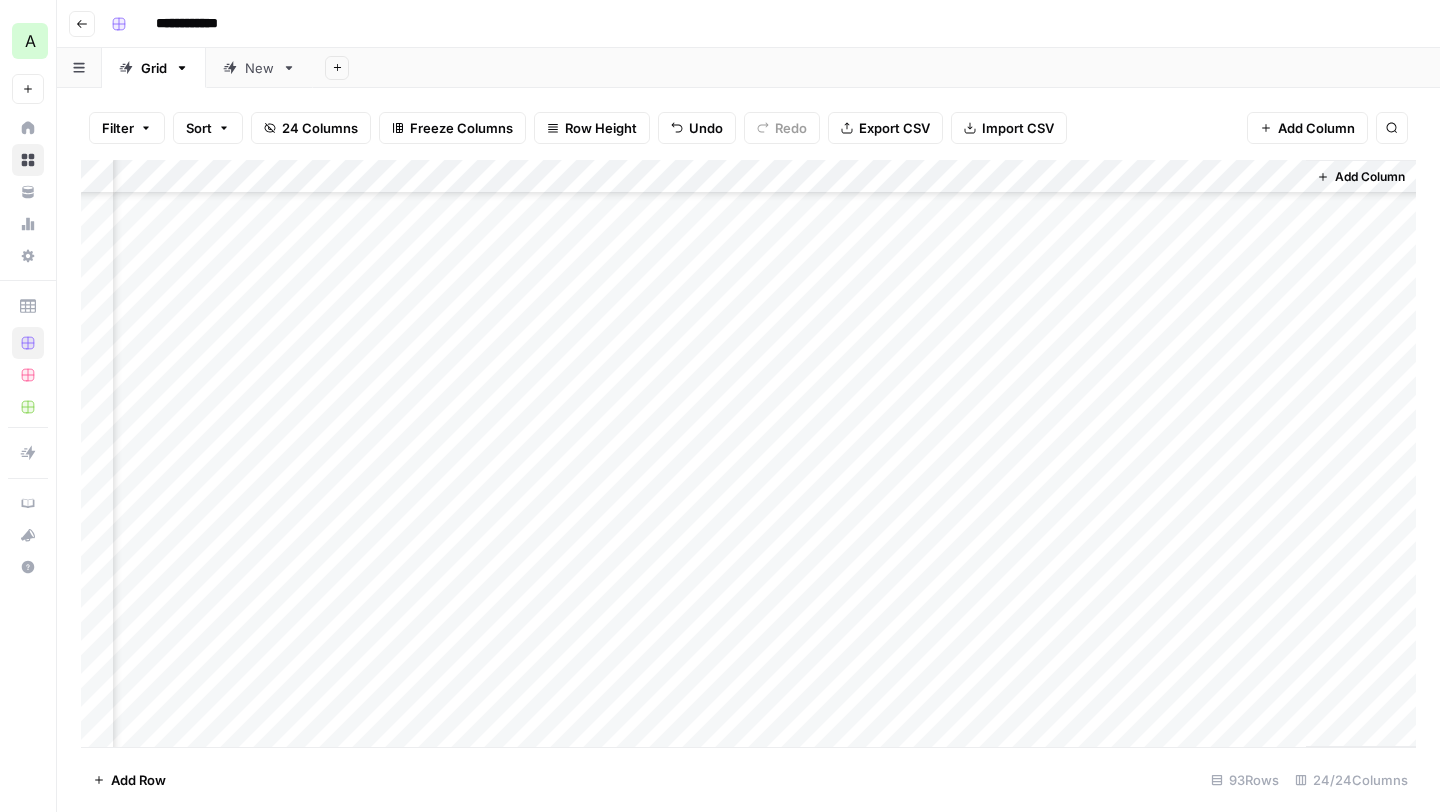 click on "Add Column" at bounding box center (748, 453) 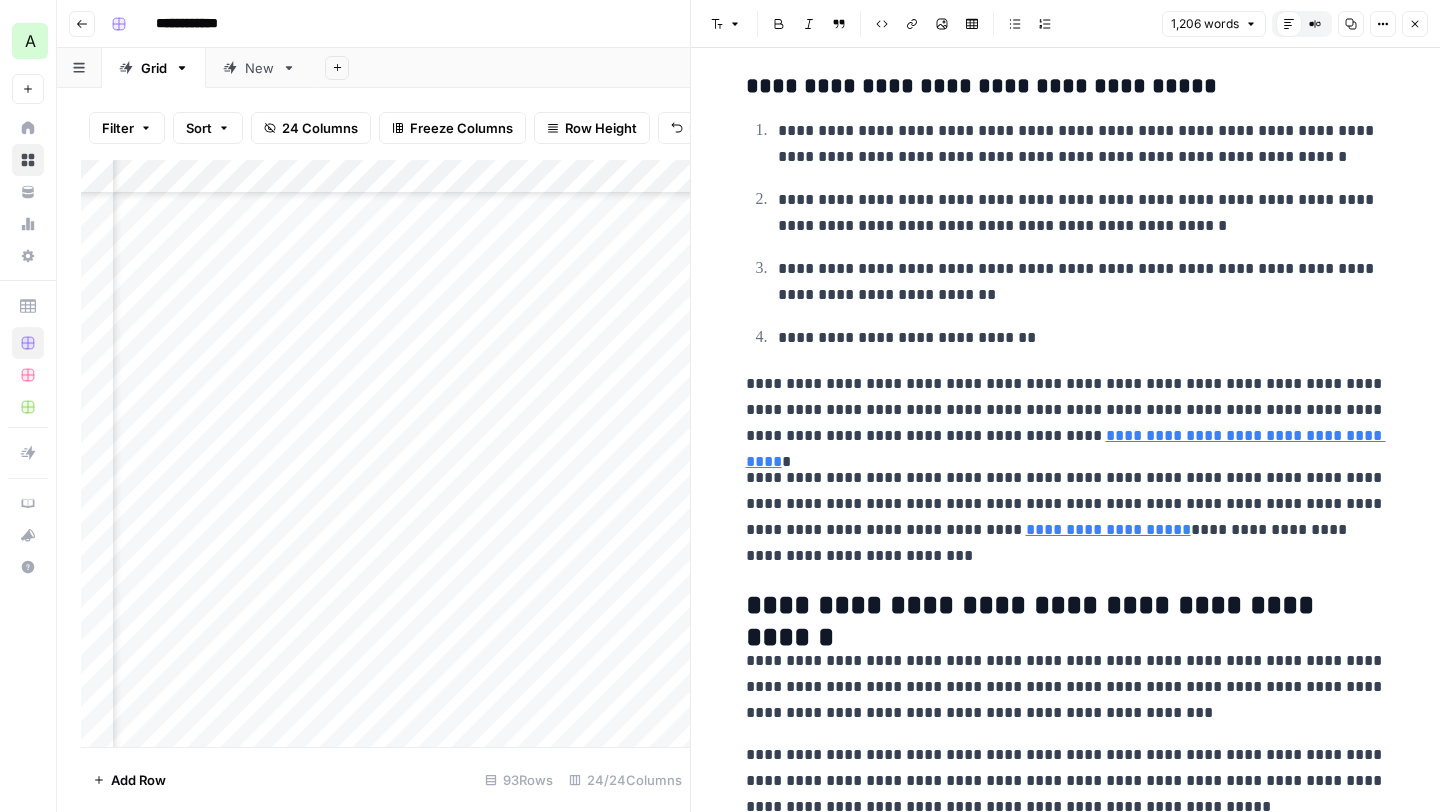 scroll, scrollTop: 3484, scrollLeft: 0, axis: vertical 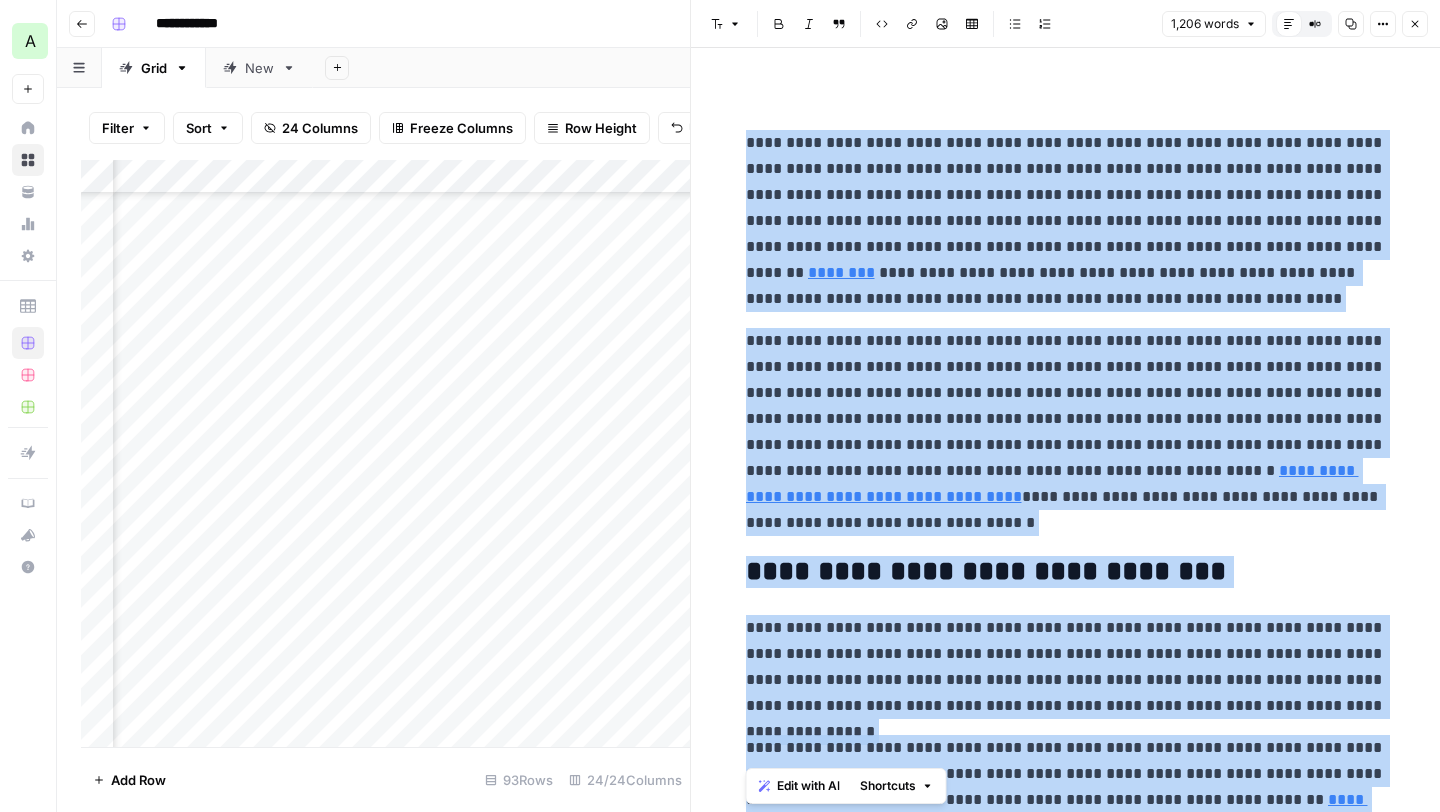 drag, startPoint x: 1181, startPoint y: 790, endPoint x: 745, endPoint y: 142, distance: 781.02496 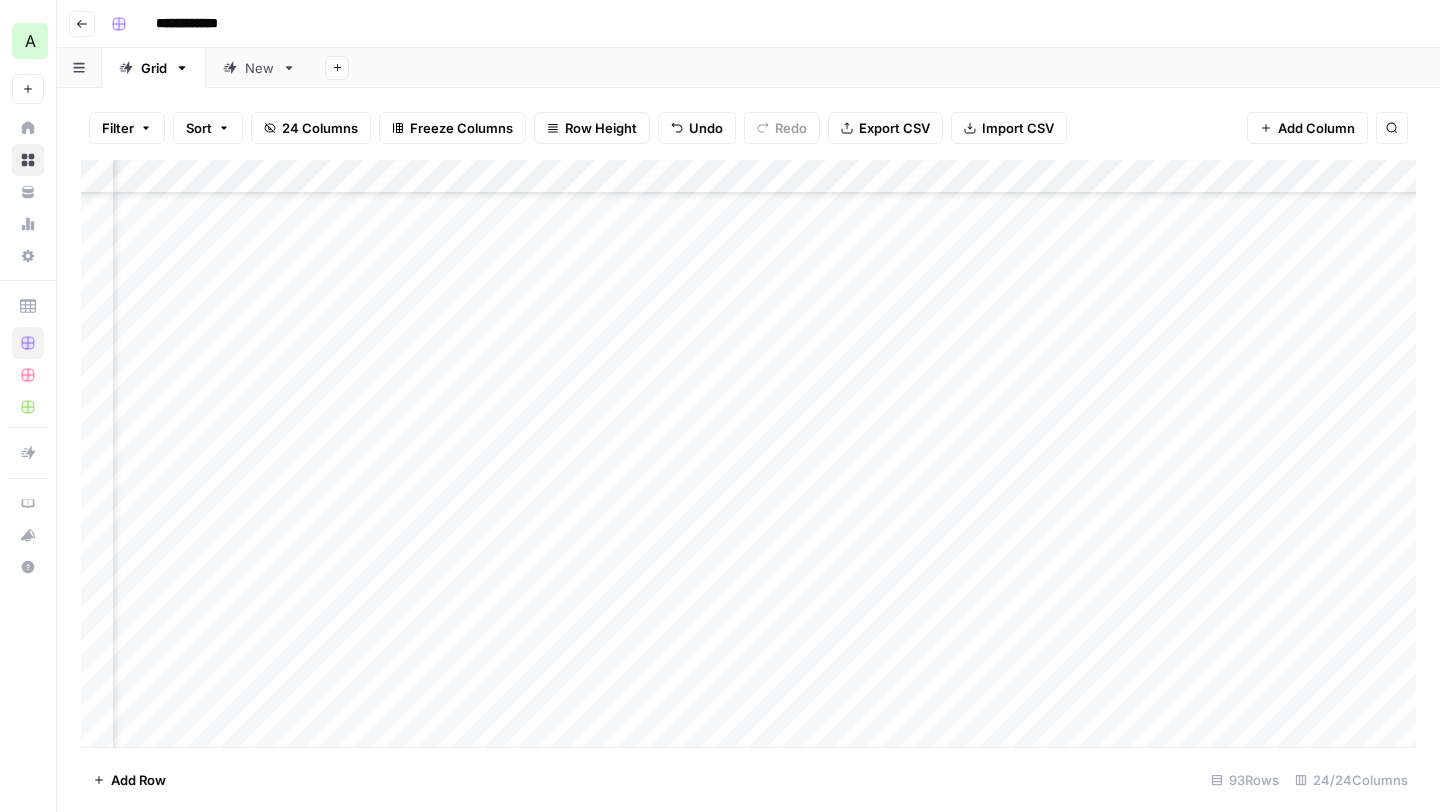 scroll, scrollTop: 2314, scrollLeft: 0, axis: vertical 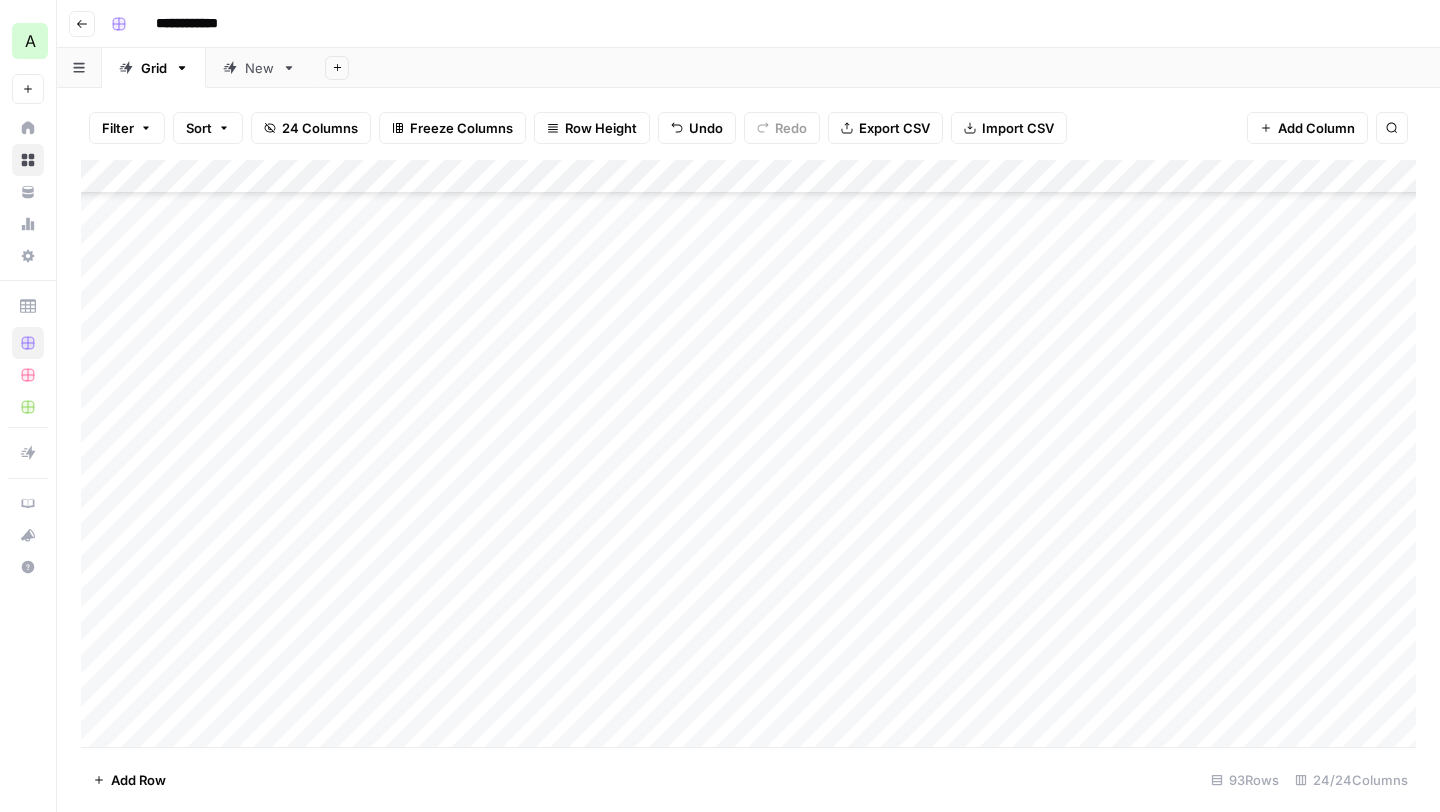click on "Add Column" at bounding box center [748, 453] 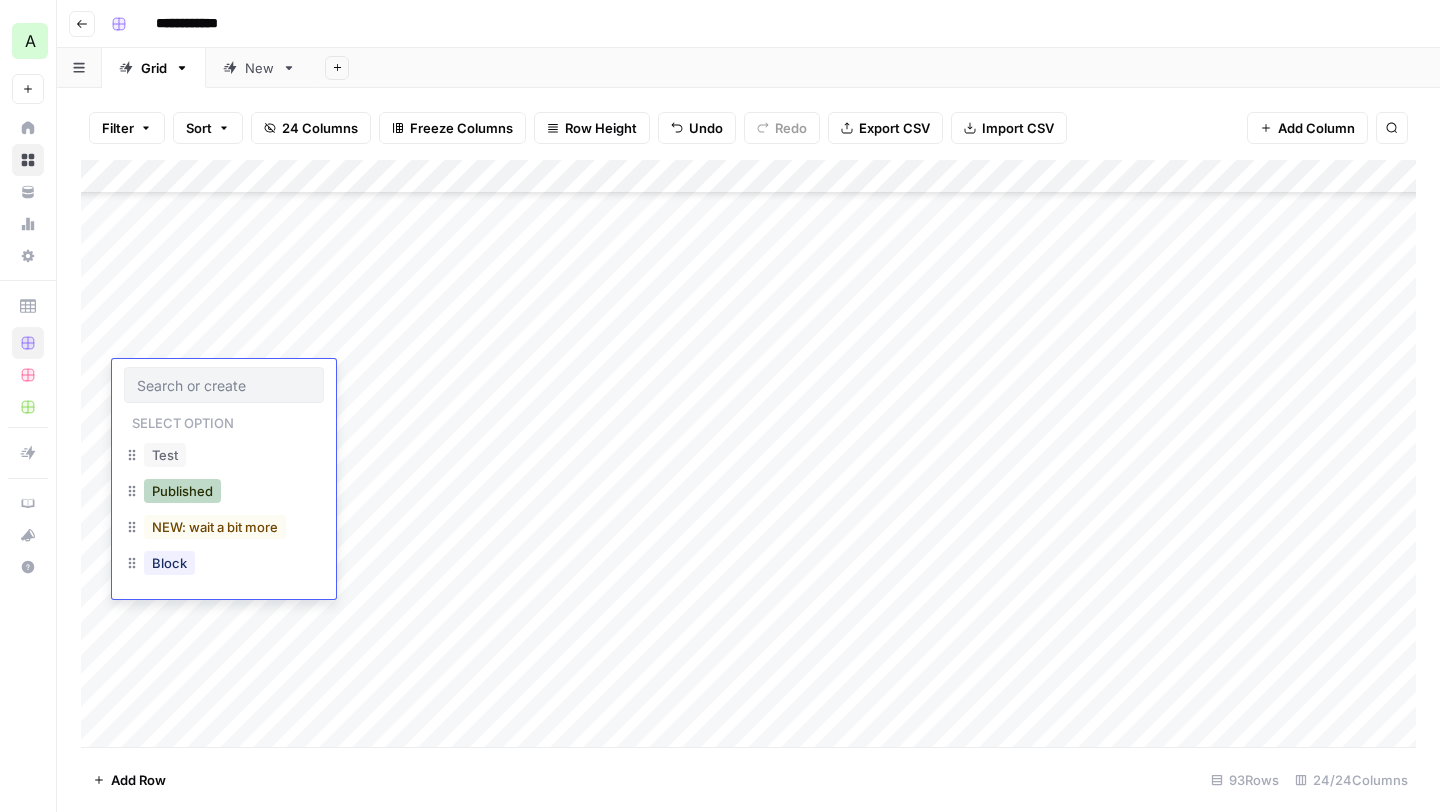 click on "Published" at bounding box center [182, 491] 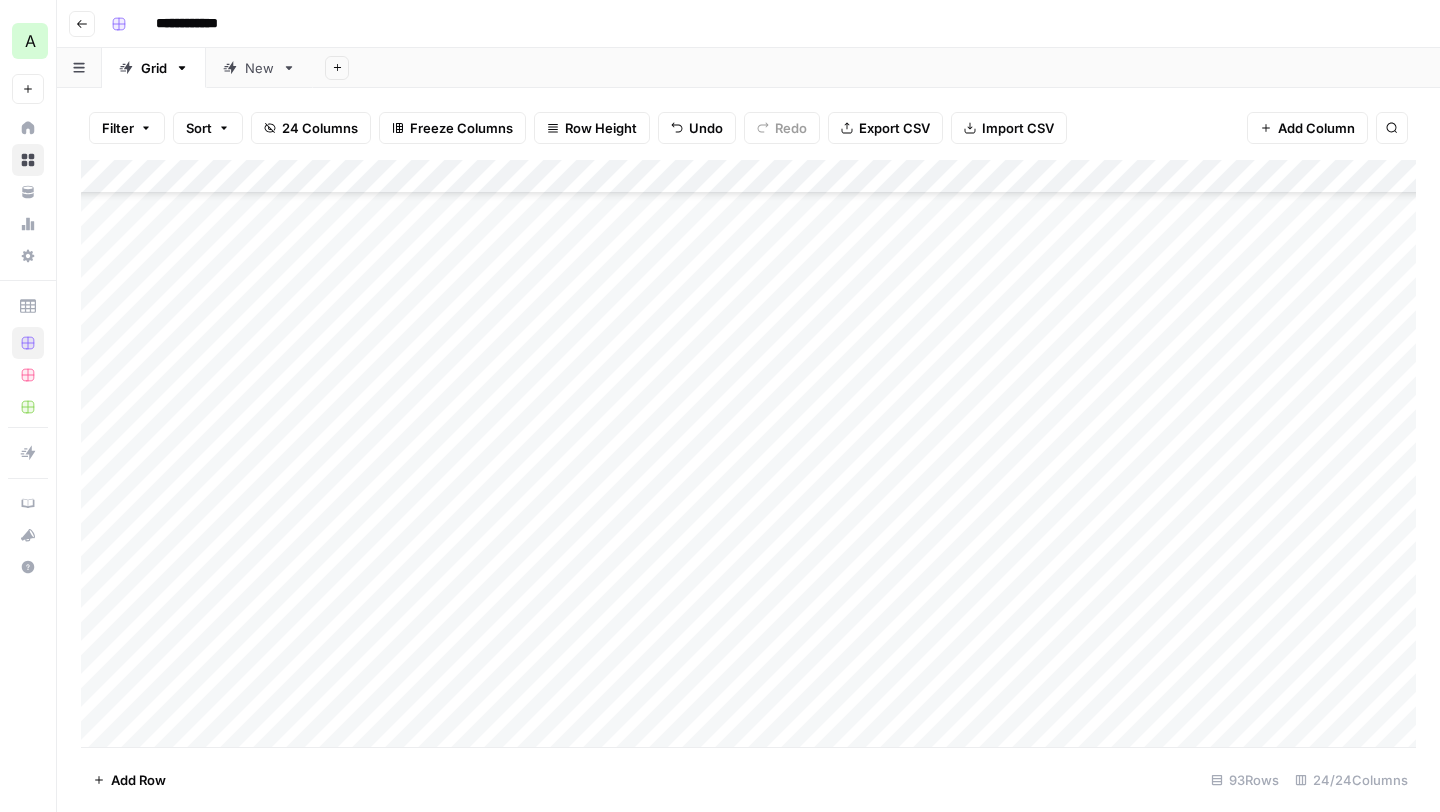 scroll, scrollTop: 2531, scrollLeft: 0, axis: vertical 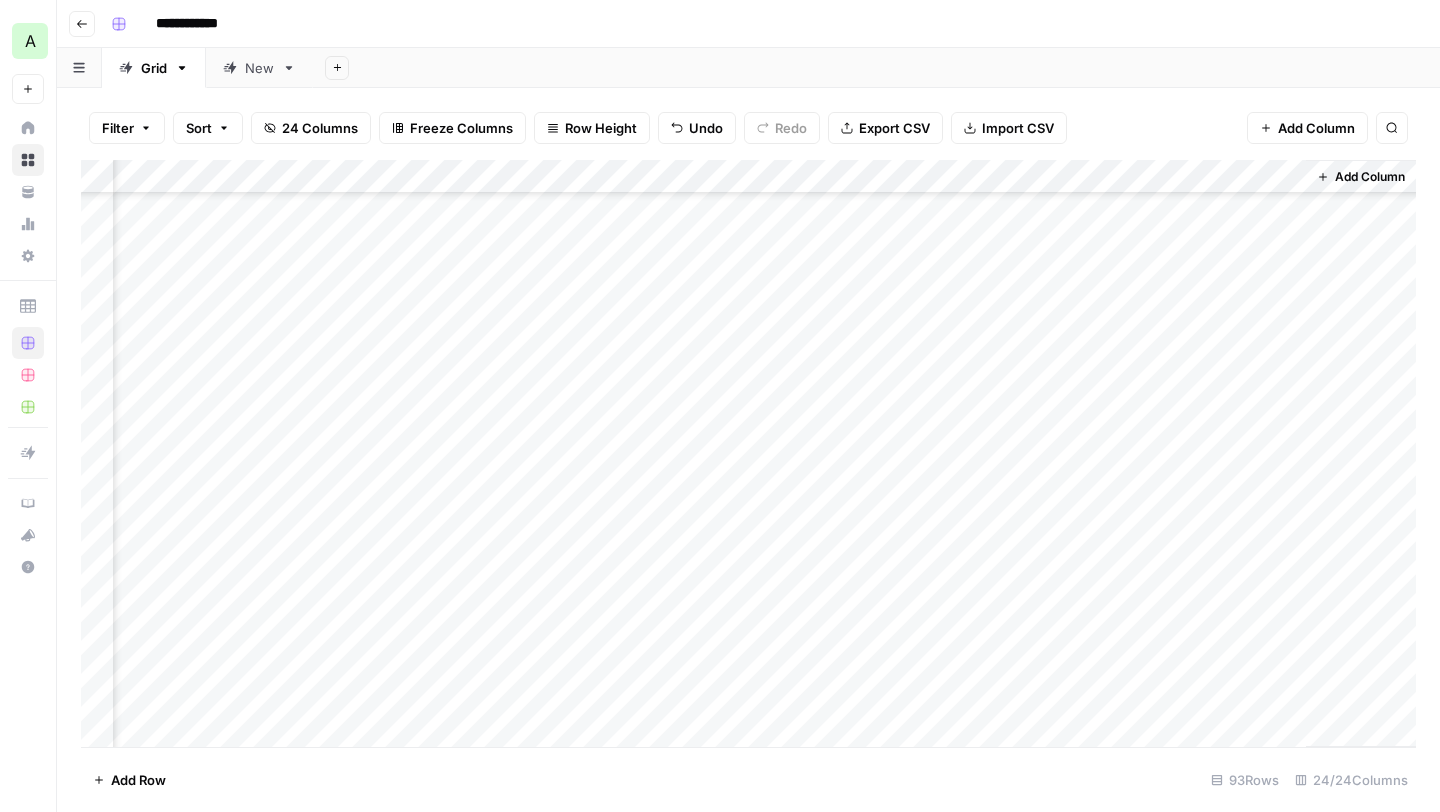 click on "Add Column" at bounding box center (748, 453) 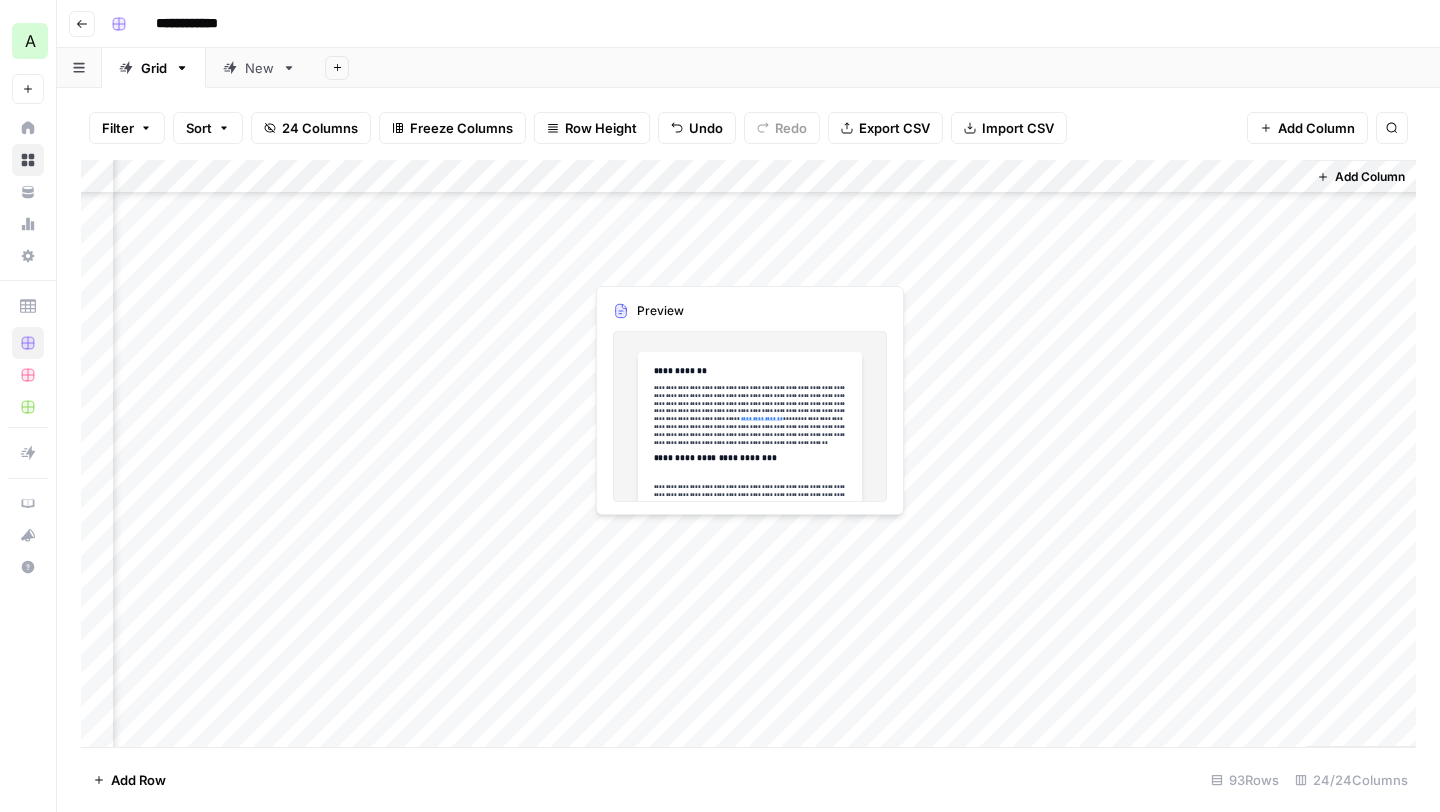 click on "Add Column" at bounding box center (748, 453) 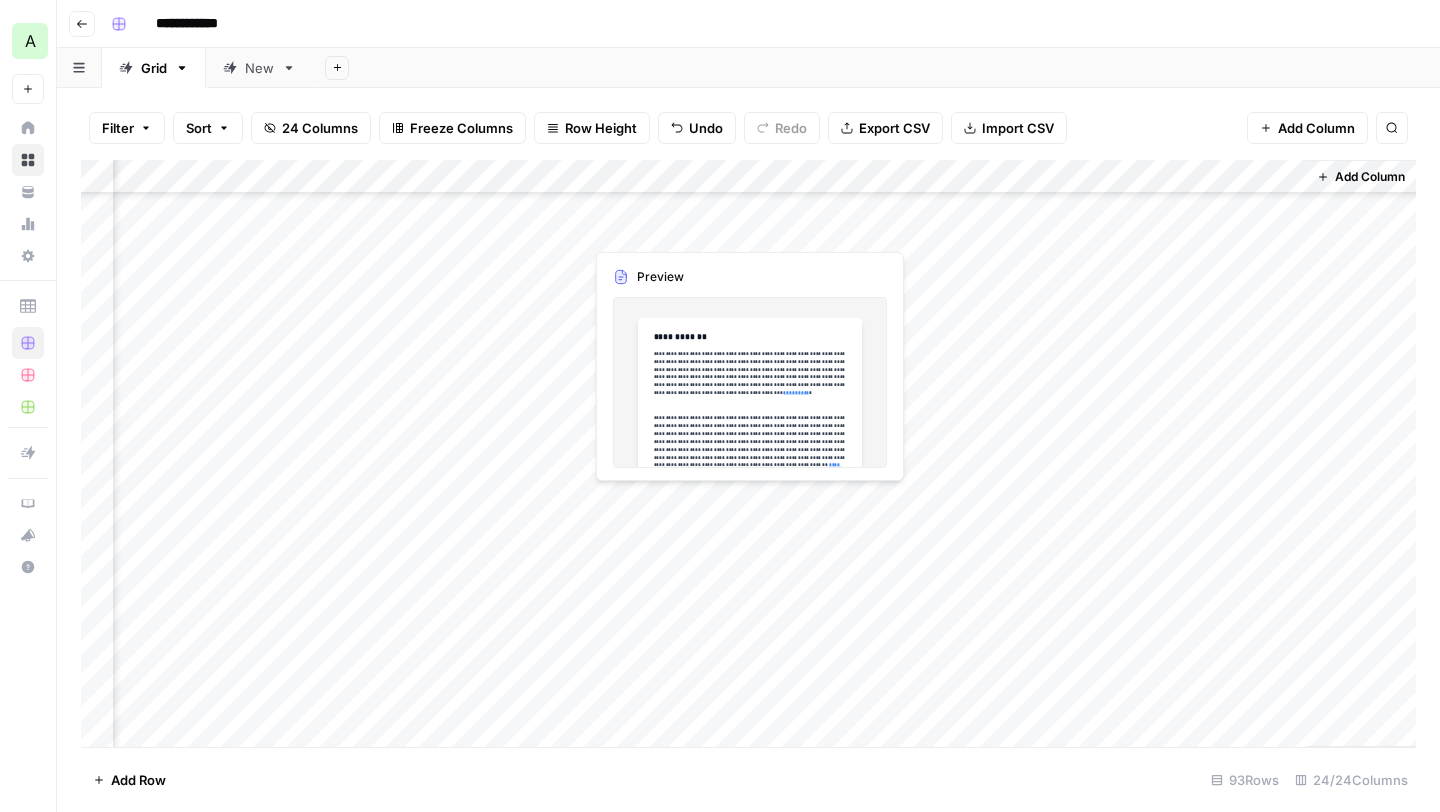 click on "Add Column" at bounding box center [748, 453] 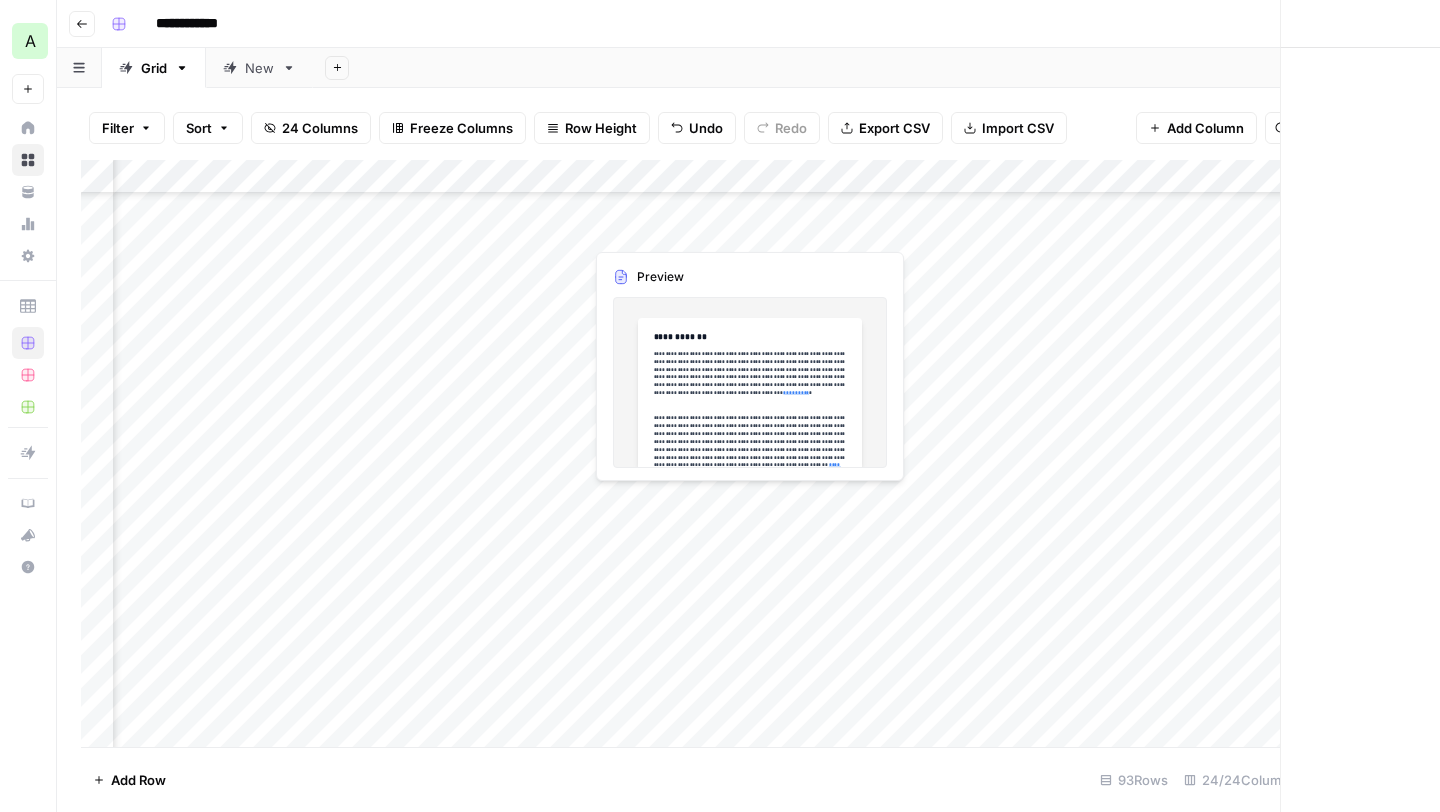 scroll, scrollTop: 2531, scrollLeft: 3357, axis: both 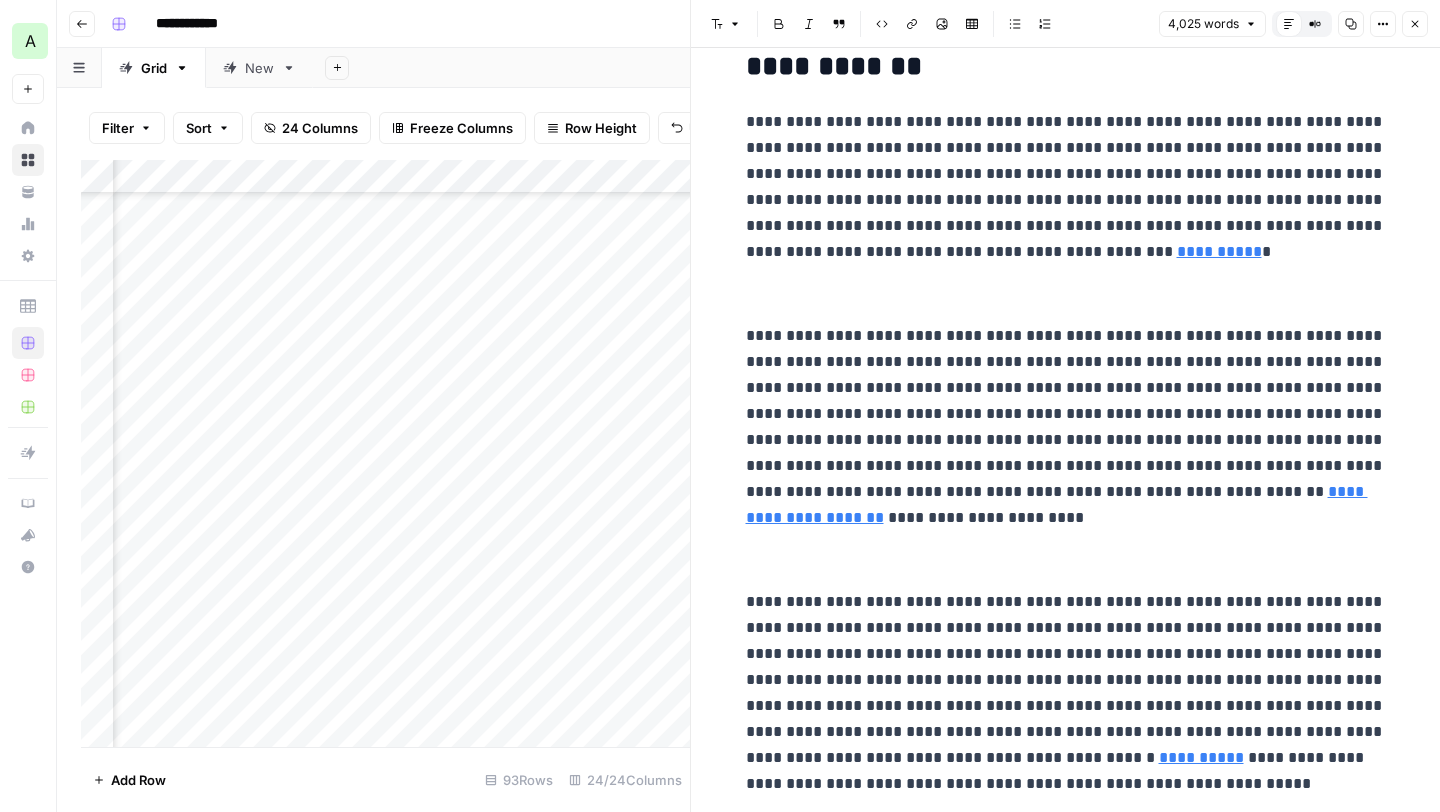 click on "Close" at bounding box center (1415, 24) 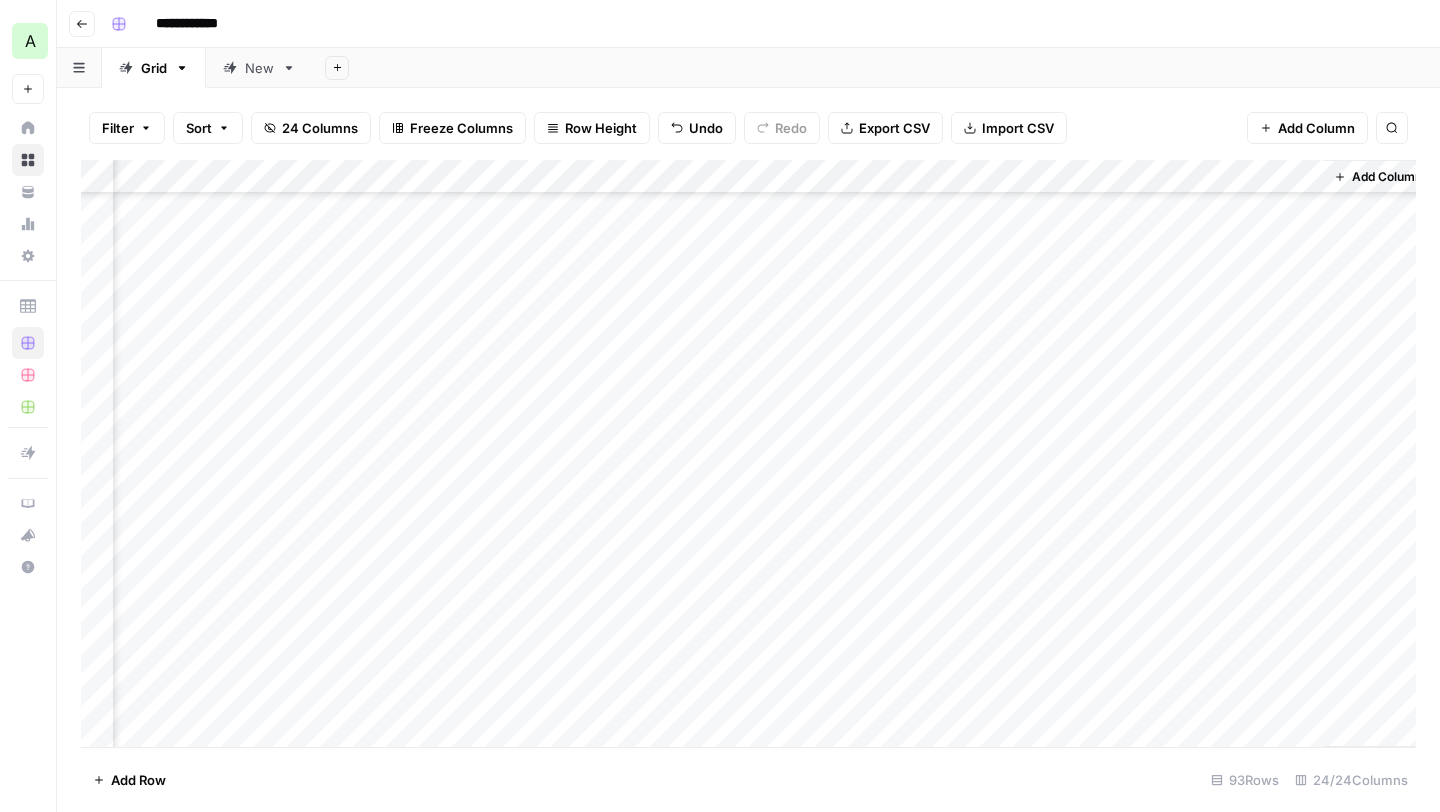 scroll, scrollTop: 2531, scrollLeft: 3351, axis: both 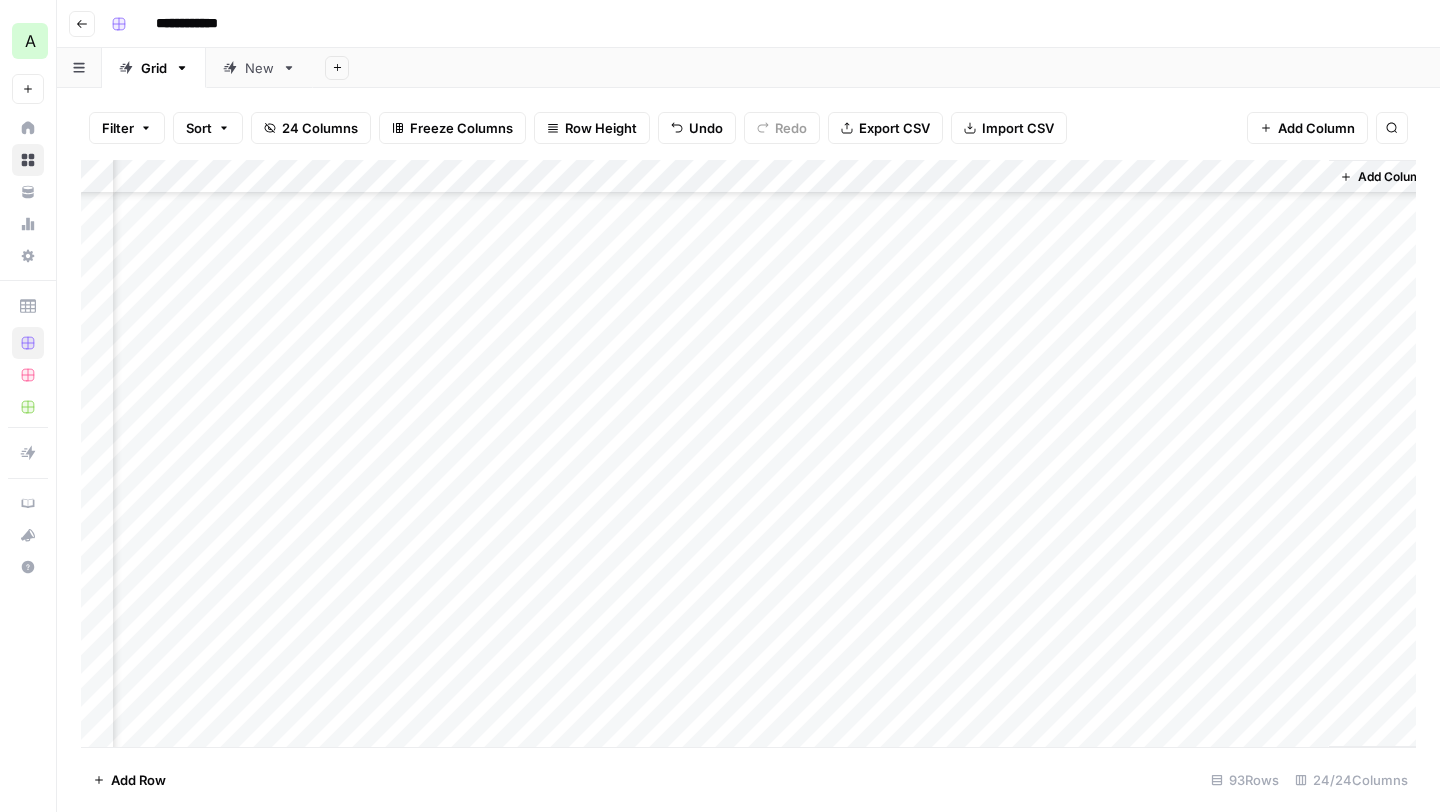 click on "Add Column" at bounding box center [748, 453] 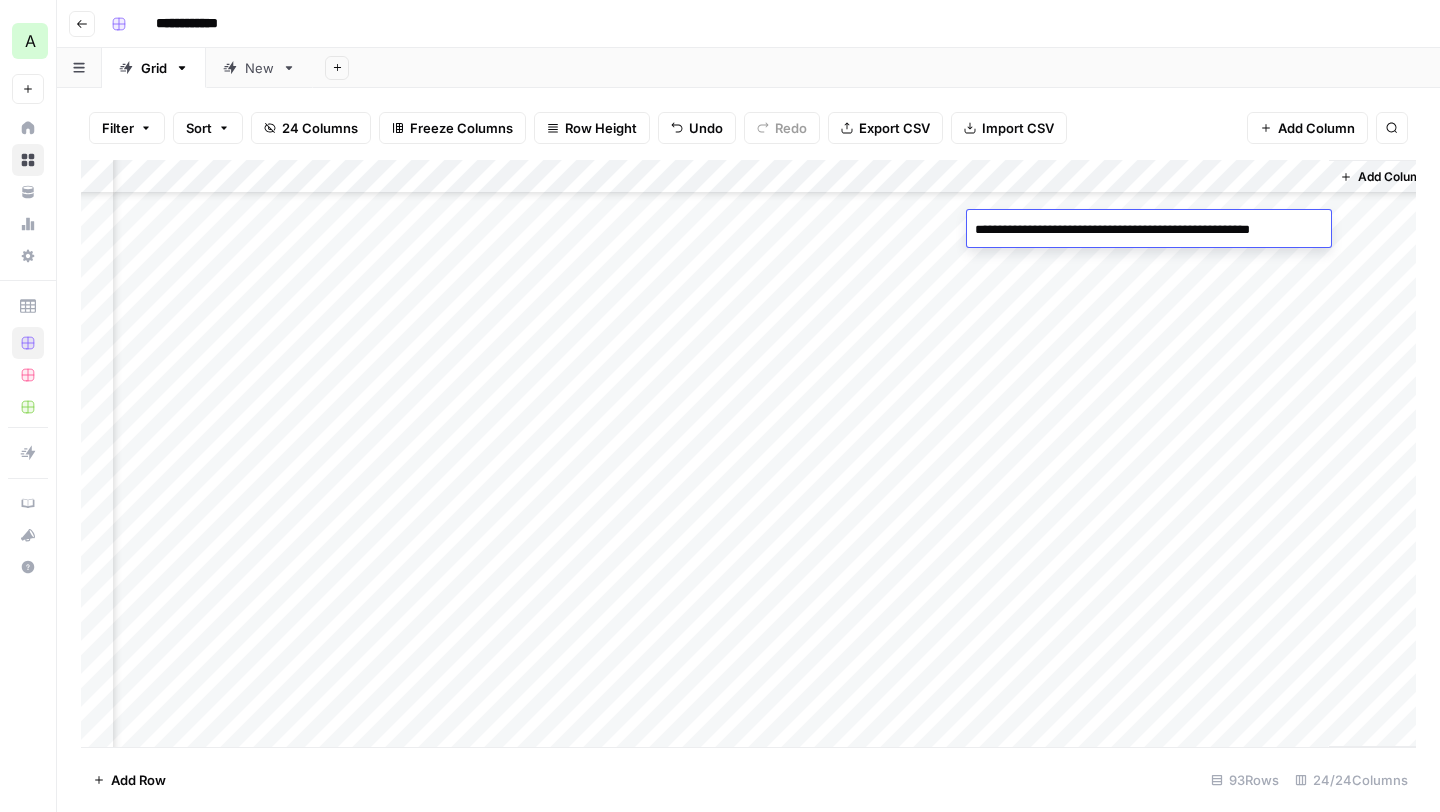 click on "Add Column" at bounding box center [748, 453] 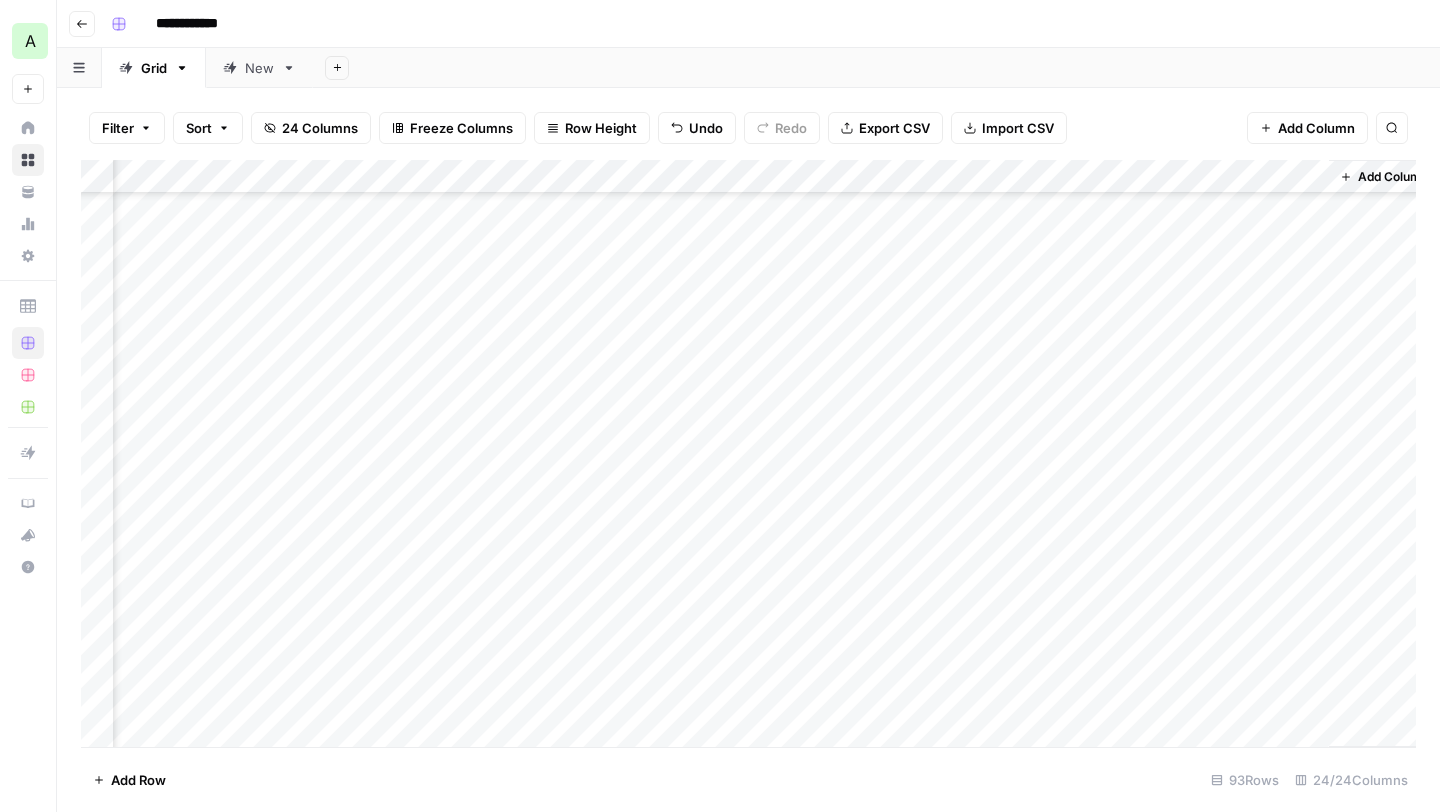 click on "Add Column" at bounding box center [748, 453] 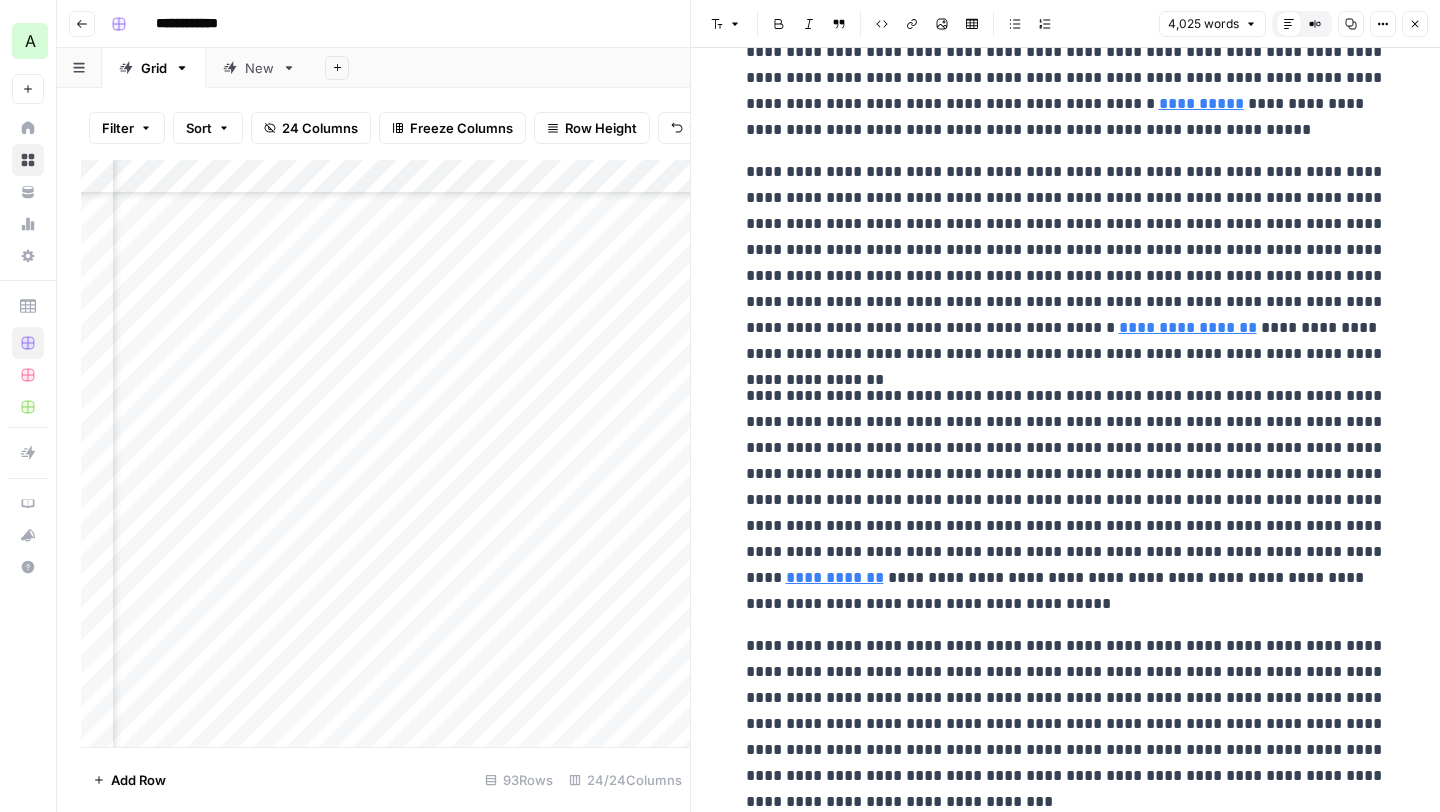 scroll, scrollTop: 724, scrollLeft: 0, axis: vertical 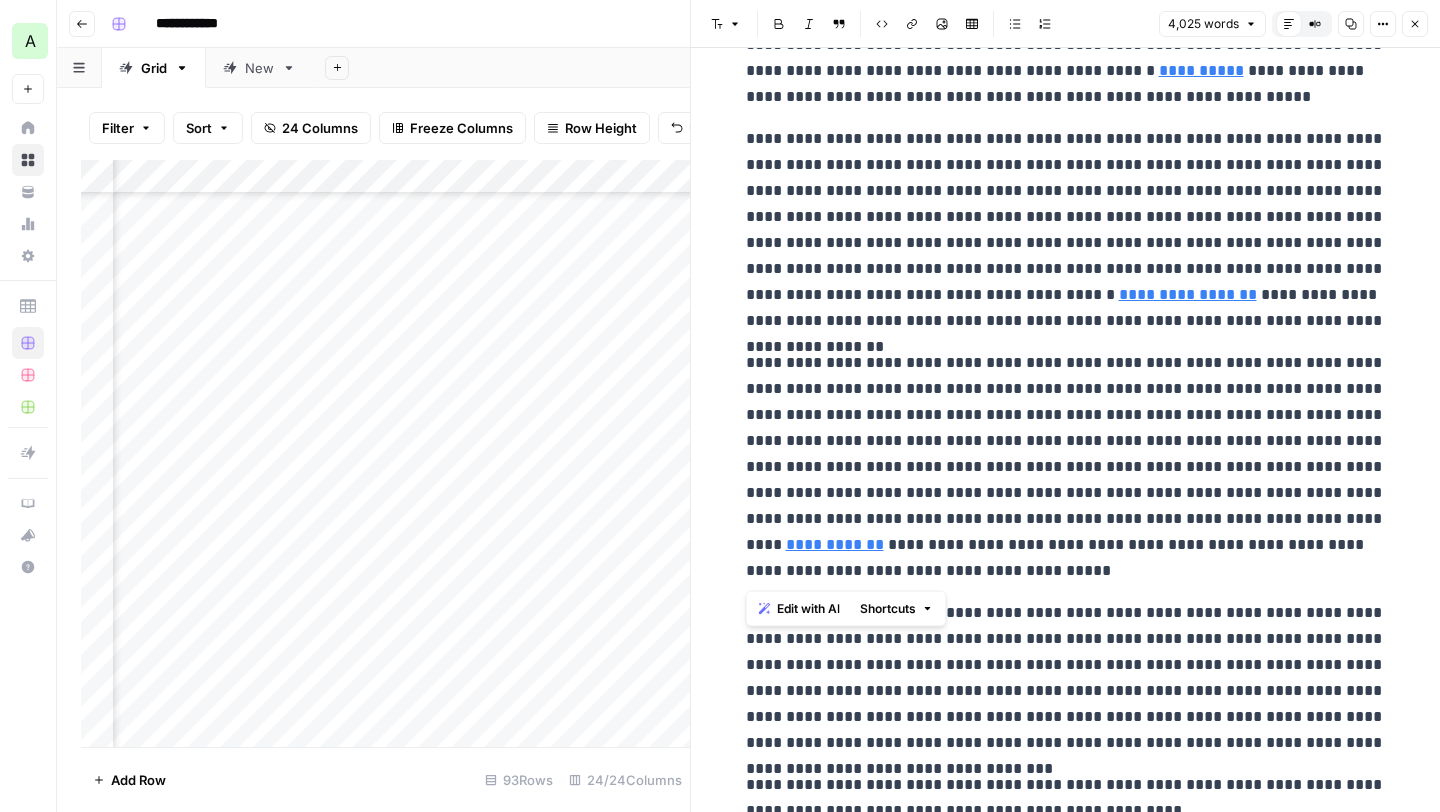 drag, startPoint x: 871, startPoint y: 574, endPoint x: 734, endPoint y: 375, distance: 241.59885 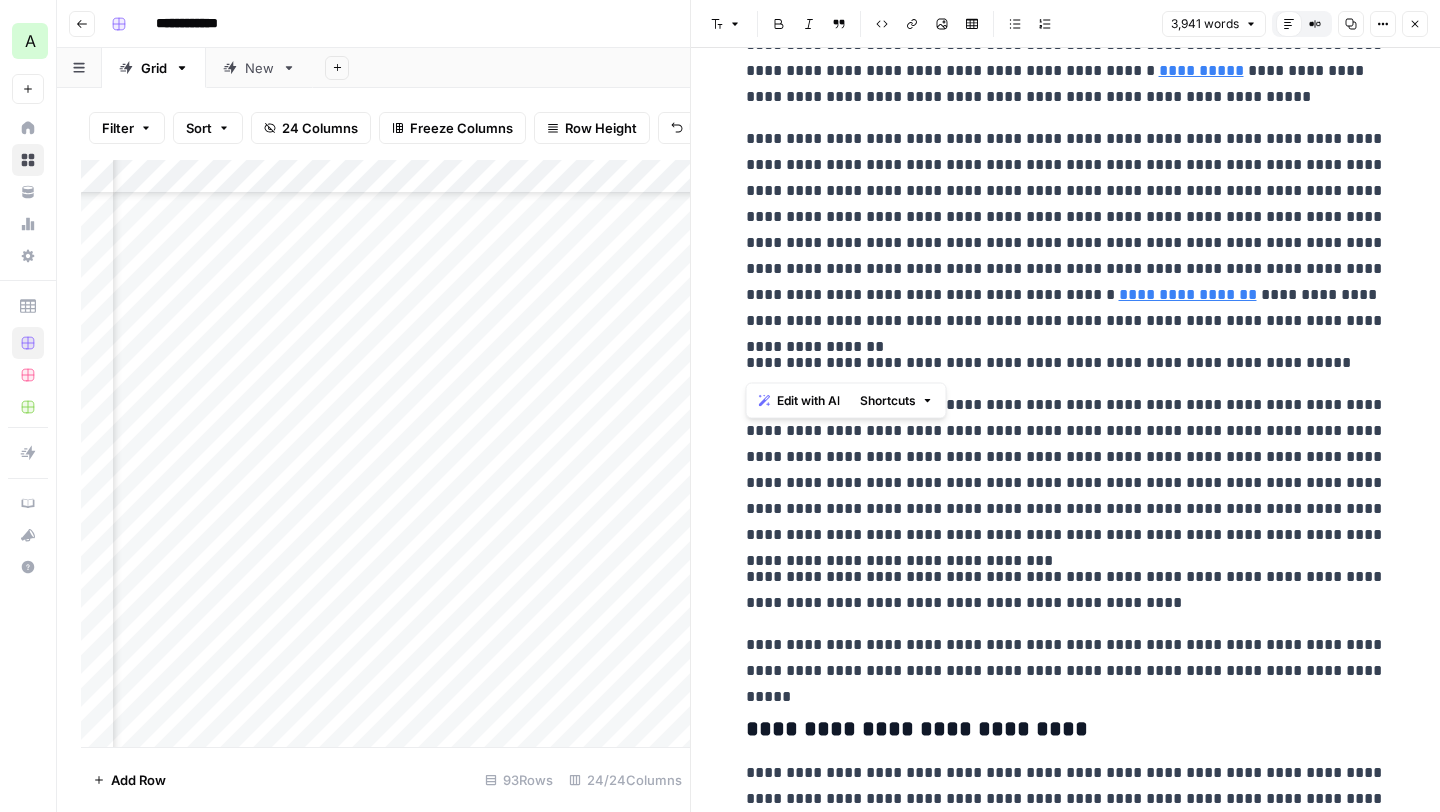 drag, startPoint x: 1349, startPoint y: 369, endPoint x: 694, endPoint y: 353, distance: 655.1954 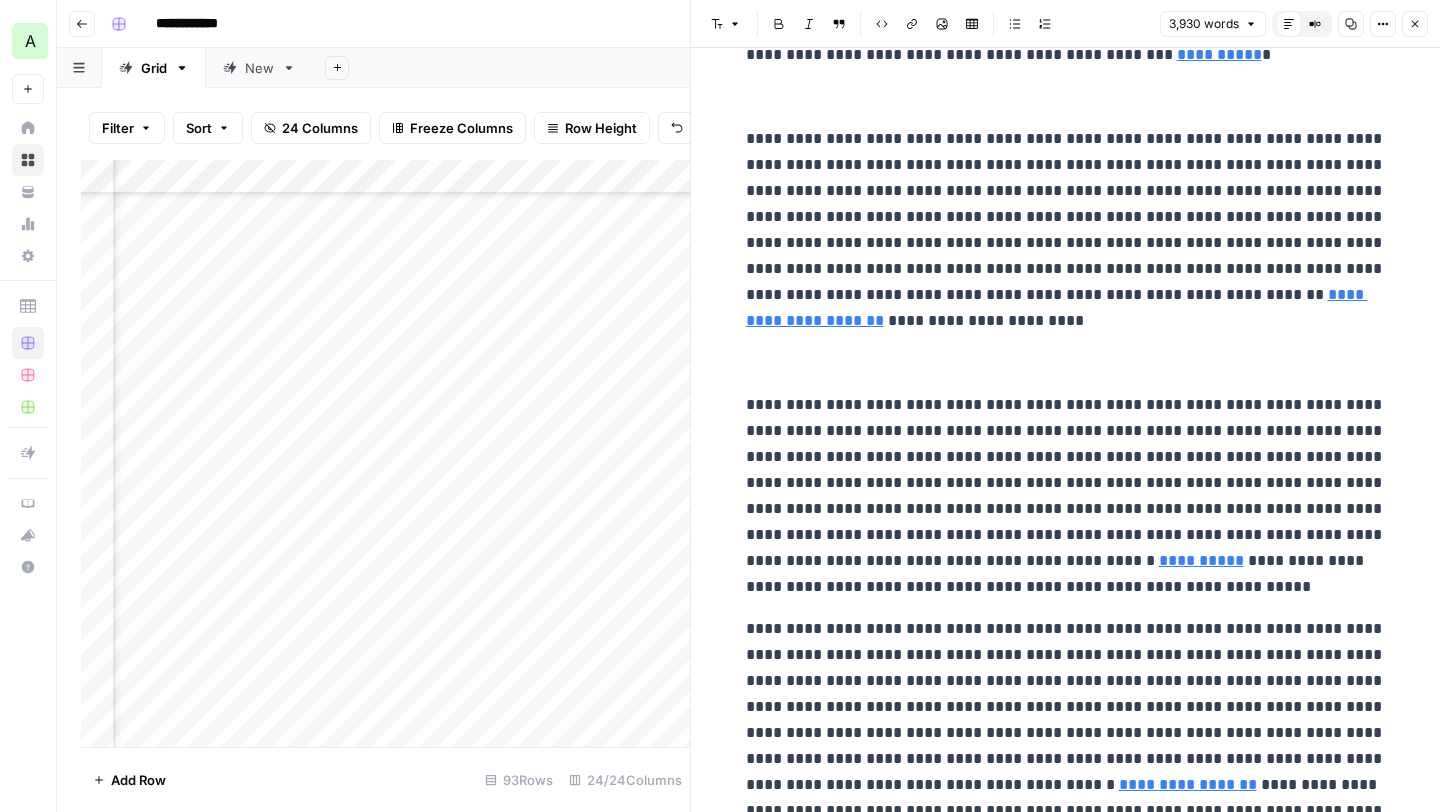 scroll, scrollTop: 203, scrollLeft: 0, axis: vertical 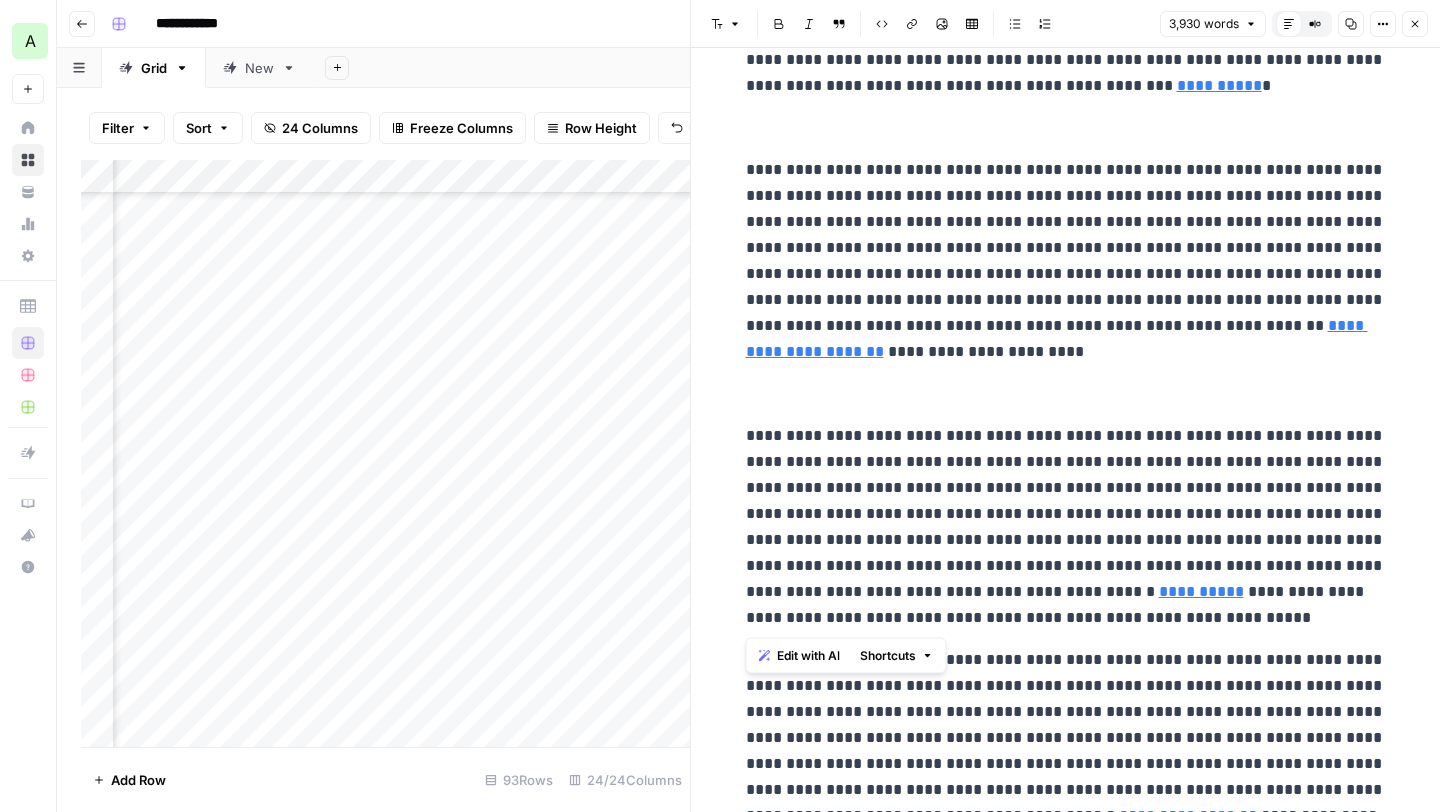 drag, startPoint x: 1109, startPoint y: 622, endPoint x: 738, endPoint y: 169, distance: 585.53394 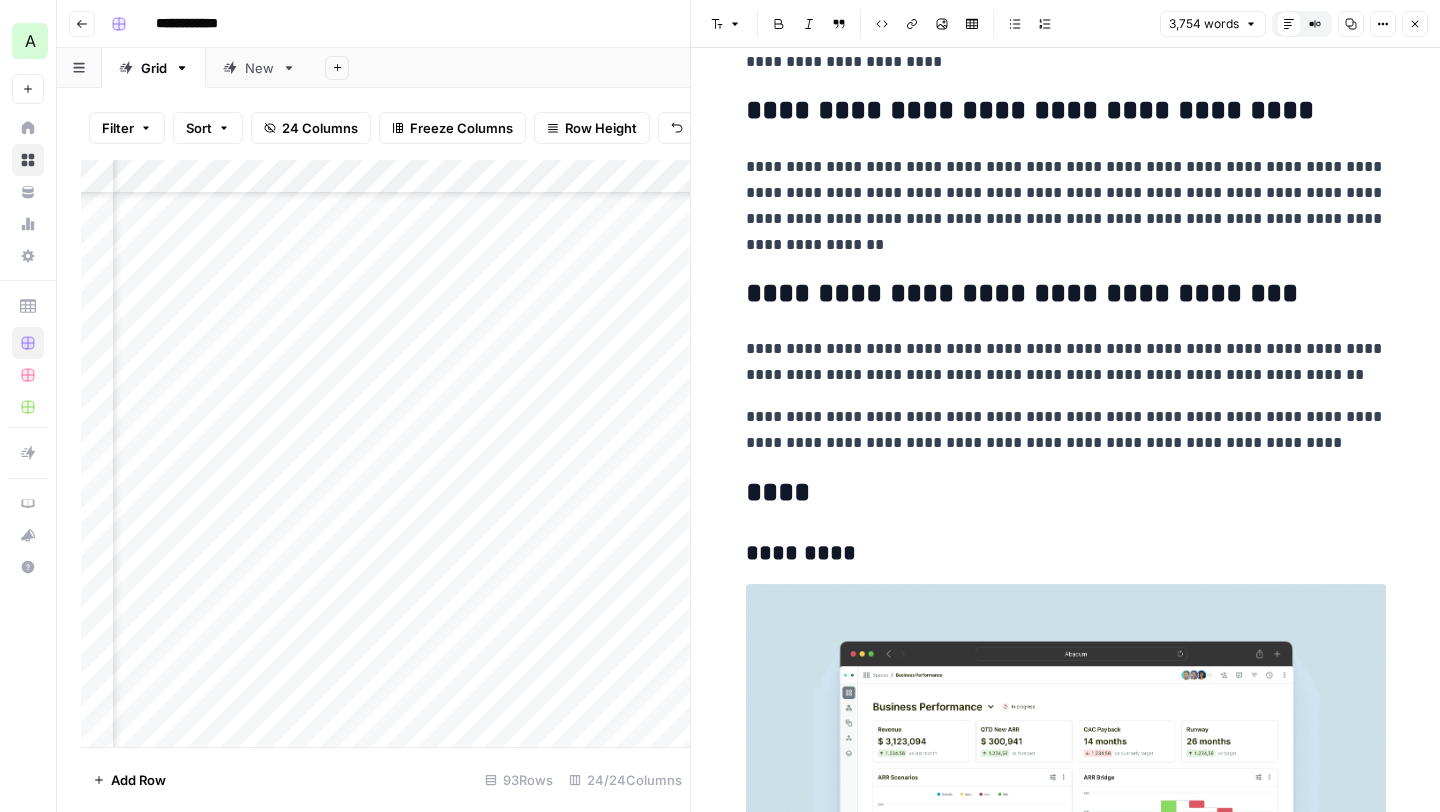 scroll, scrollTop: 3584, scrollLeft: 0, axis: vertical 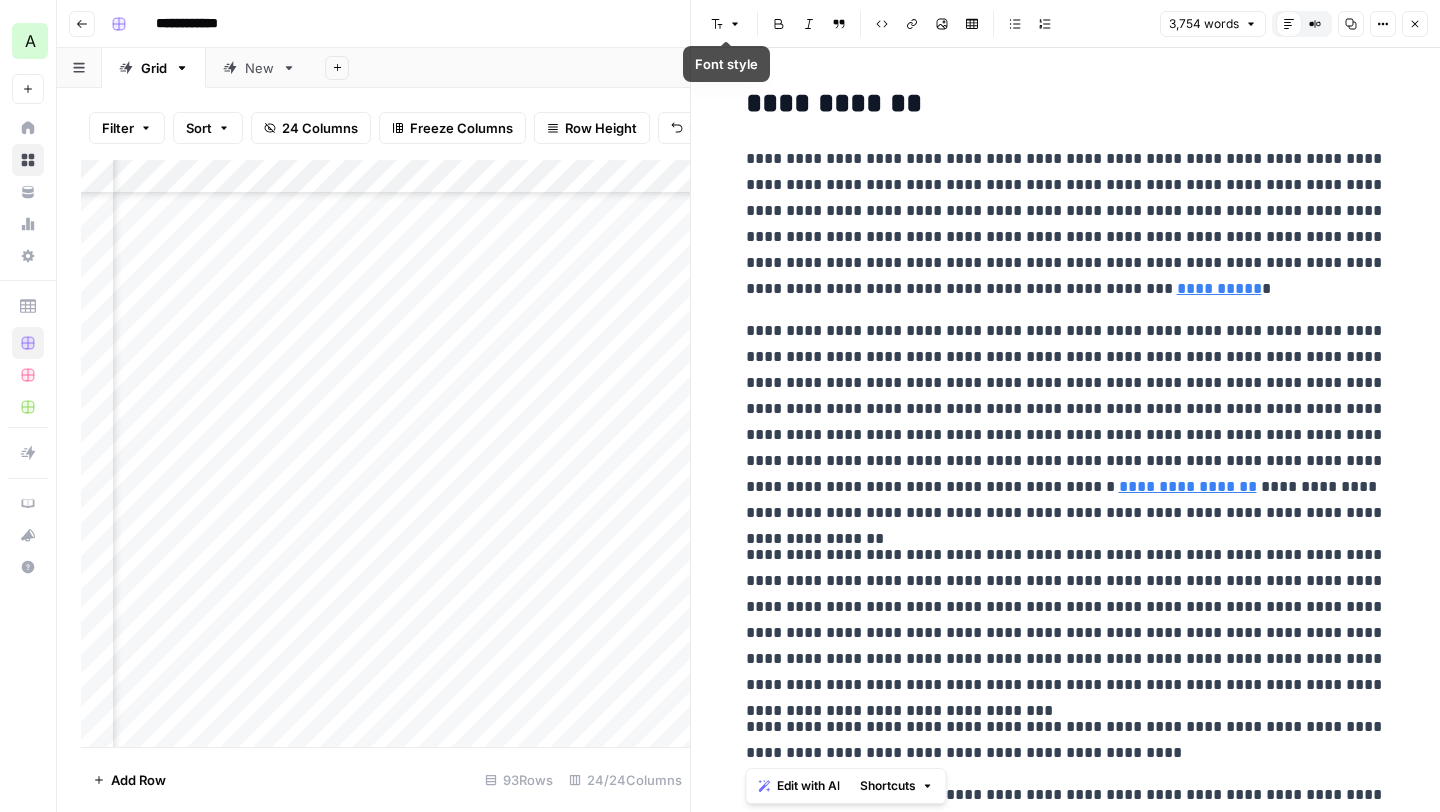 drag, startPoint x: 863, startPoint y: 591, endPoint x: 746, endPoint y: 143, distance: 463.0259 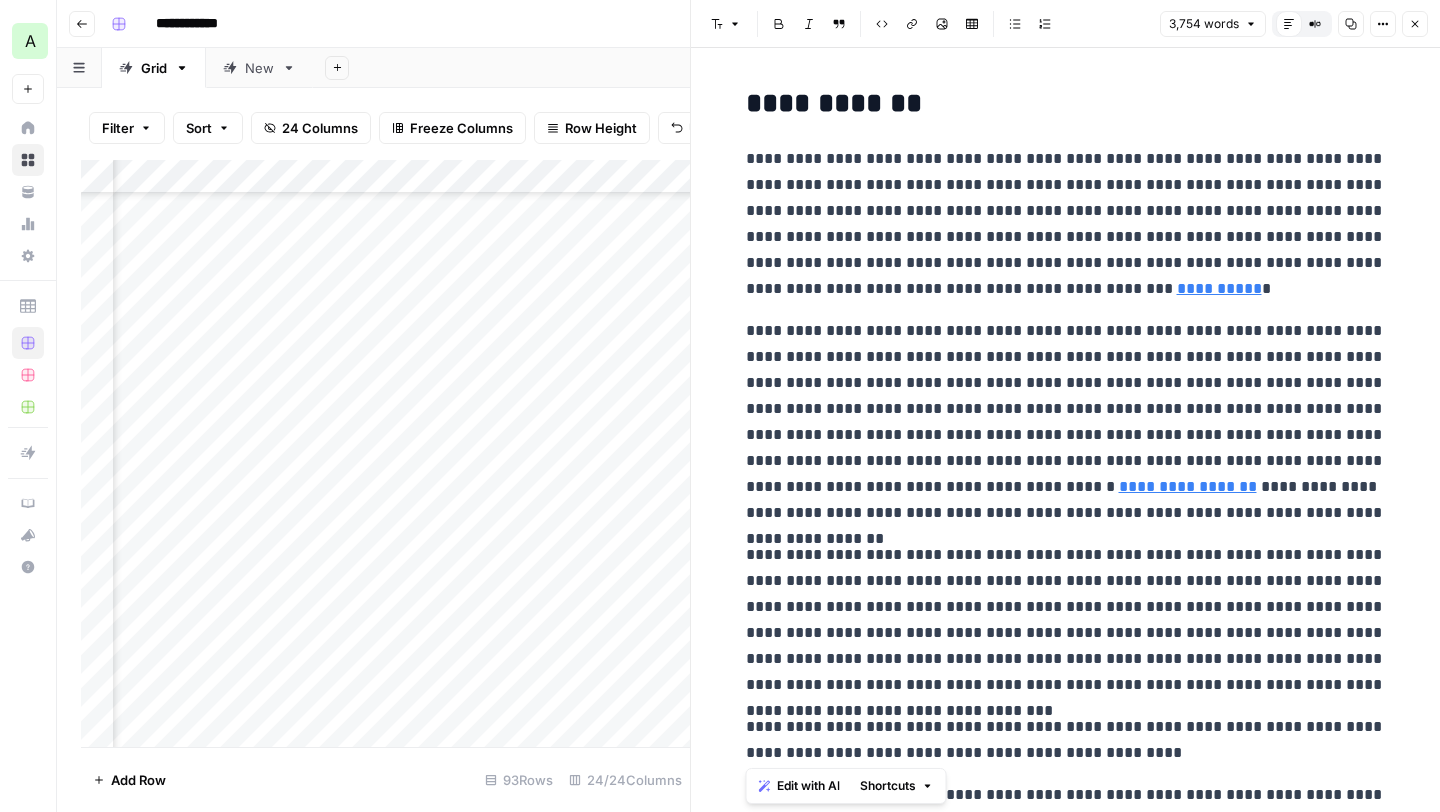 copy on "**********" 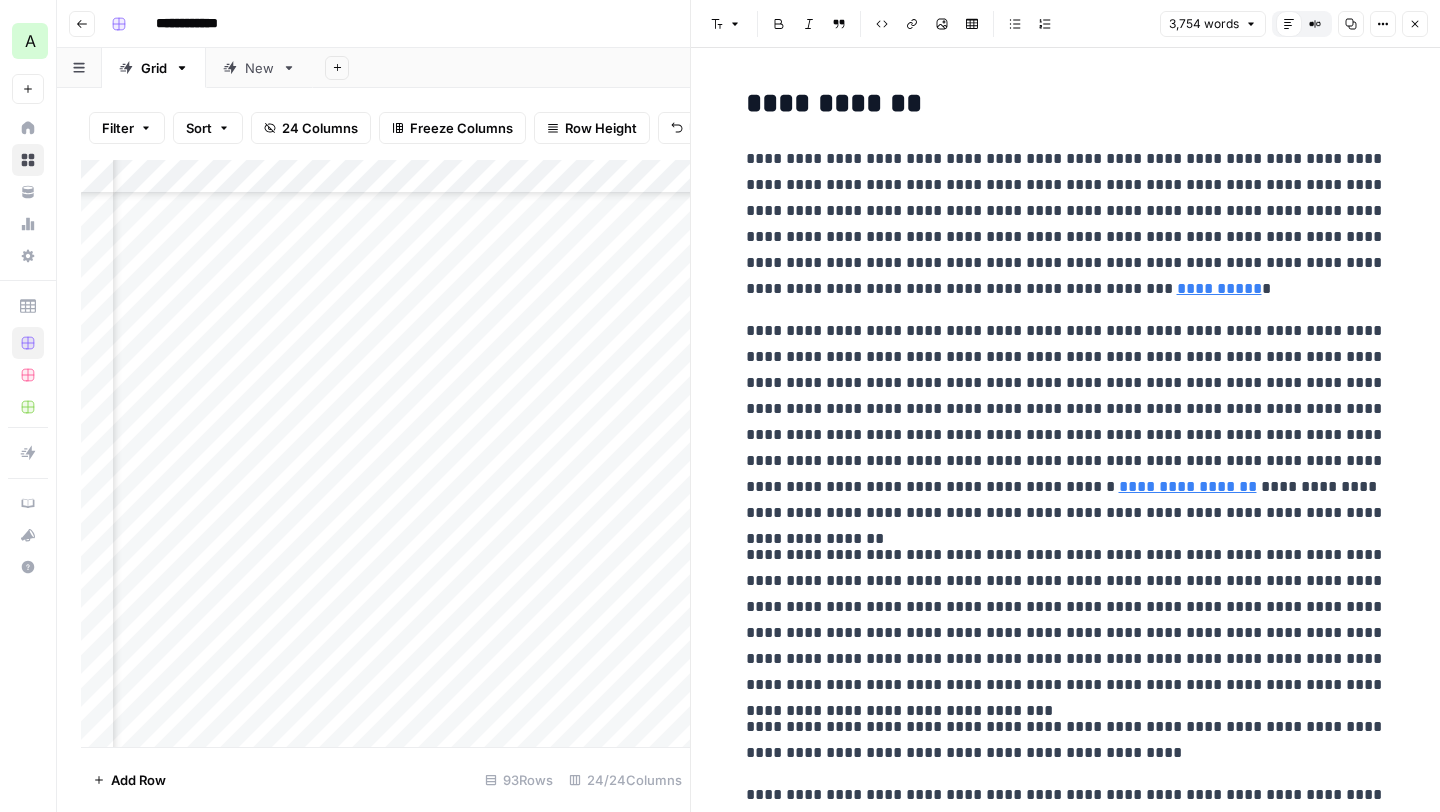 click 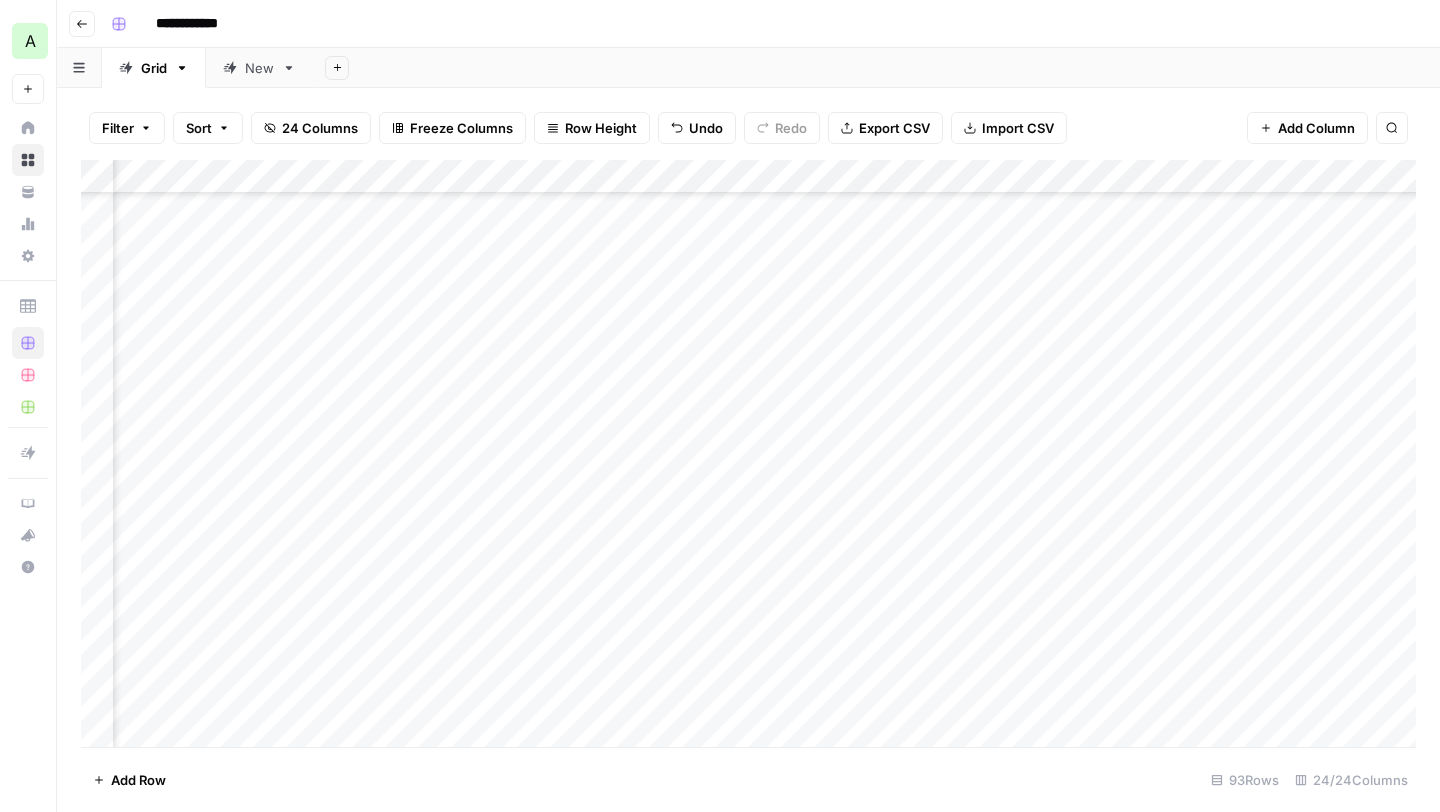 scroll, scrollTop: 2531, scrollLeft: 0, axis: vertical 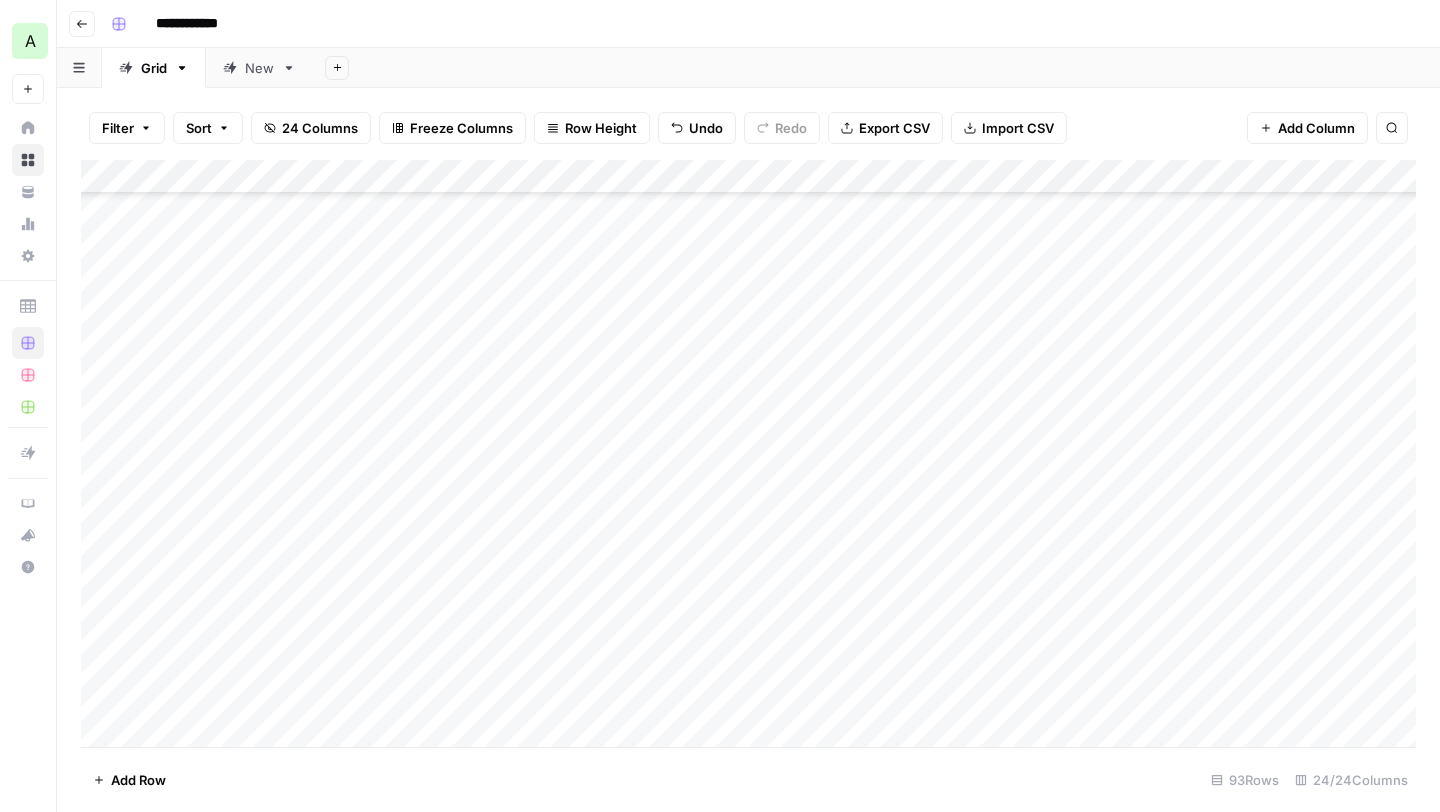 click on "Add Column" at bounding box center [748, 453] 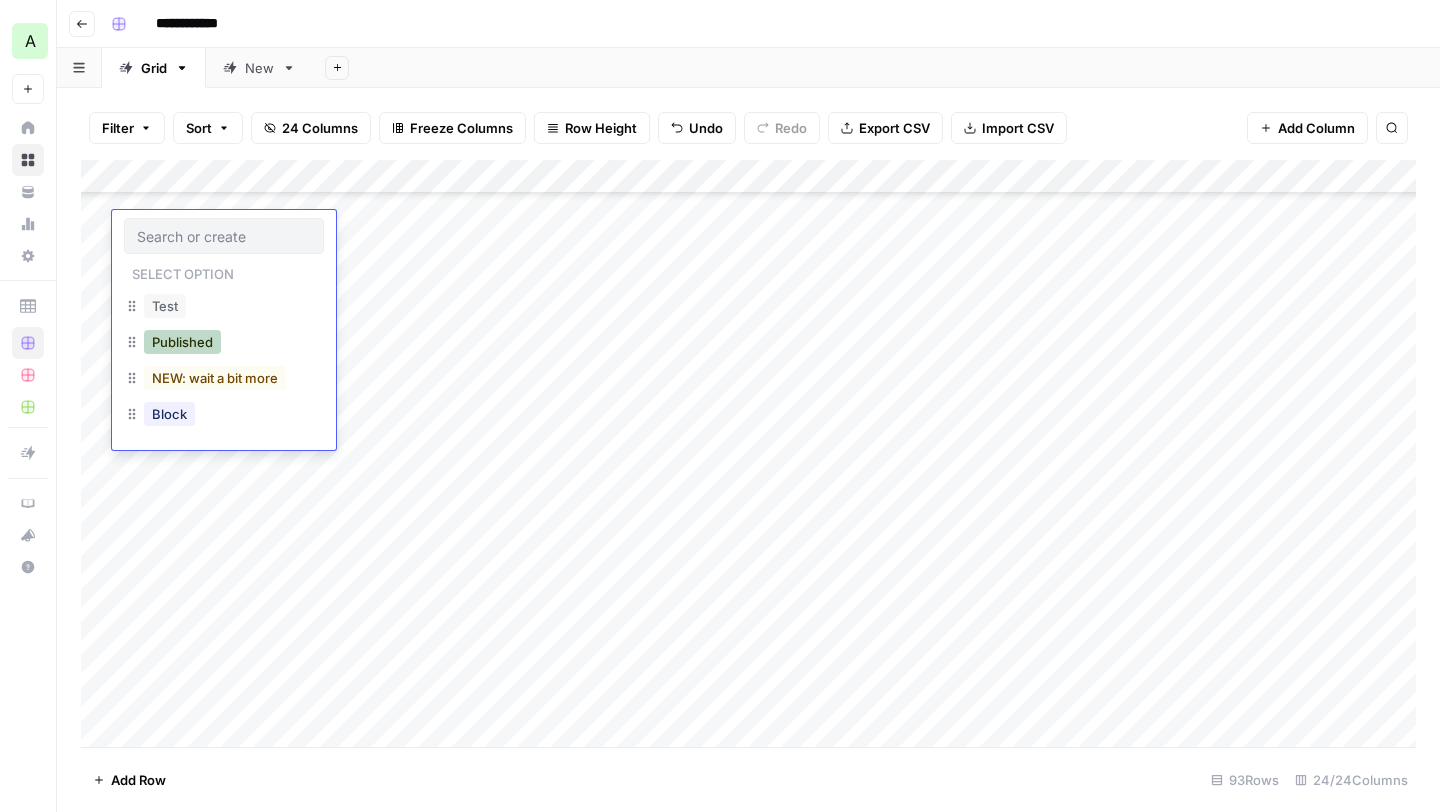 click on "Published" at bounding box center [182, 342] 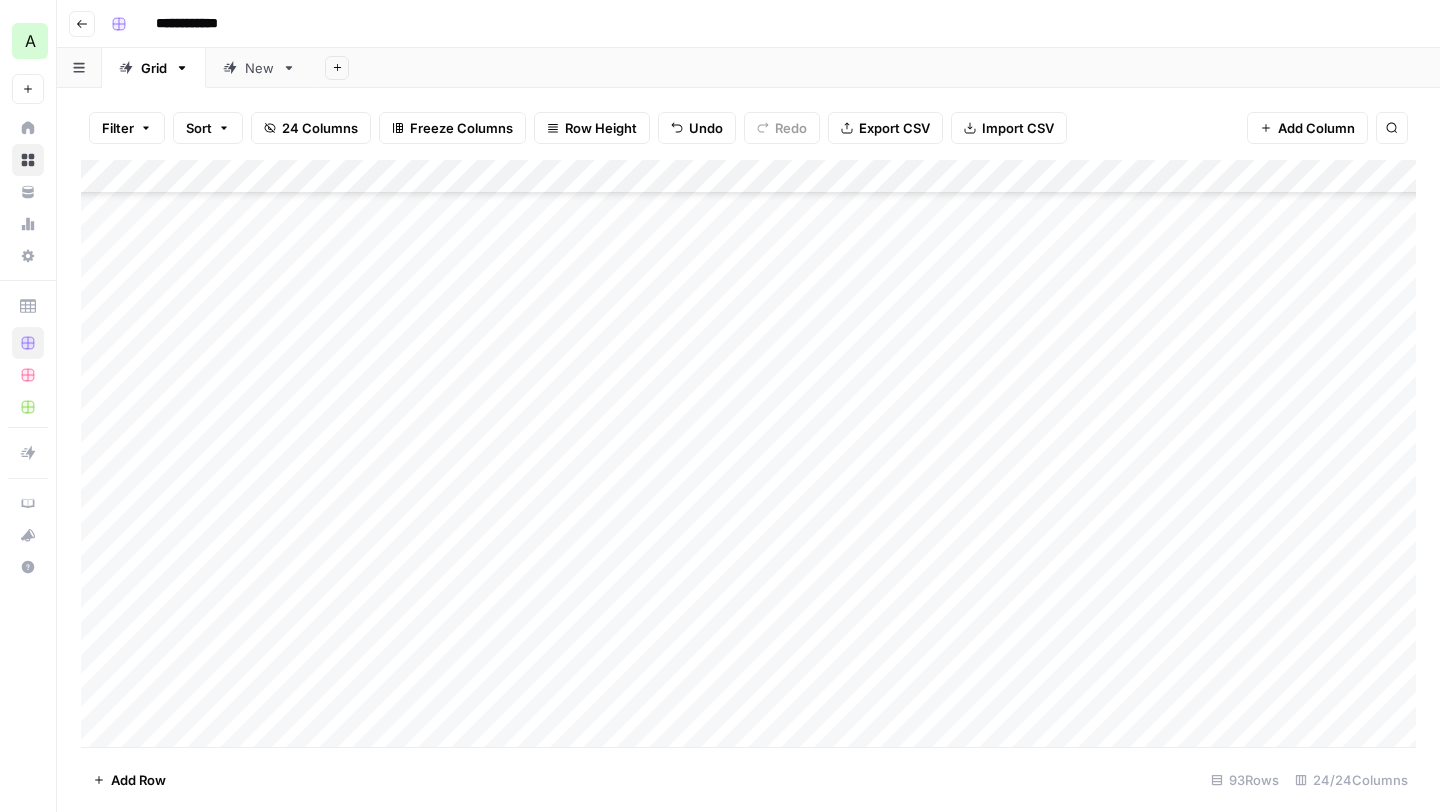 scroll, scrollTop: 2529, scrollLeft: 0, axis: vertical 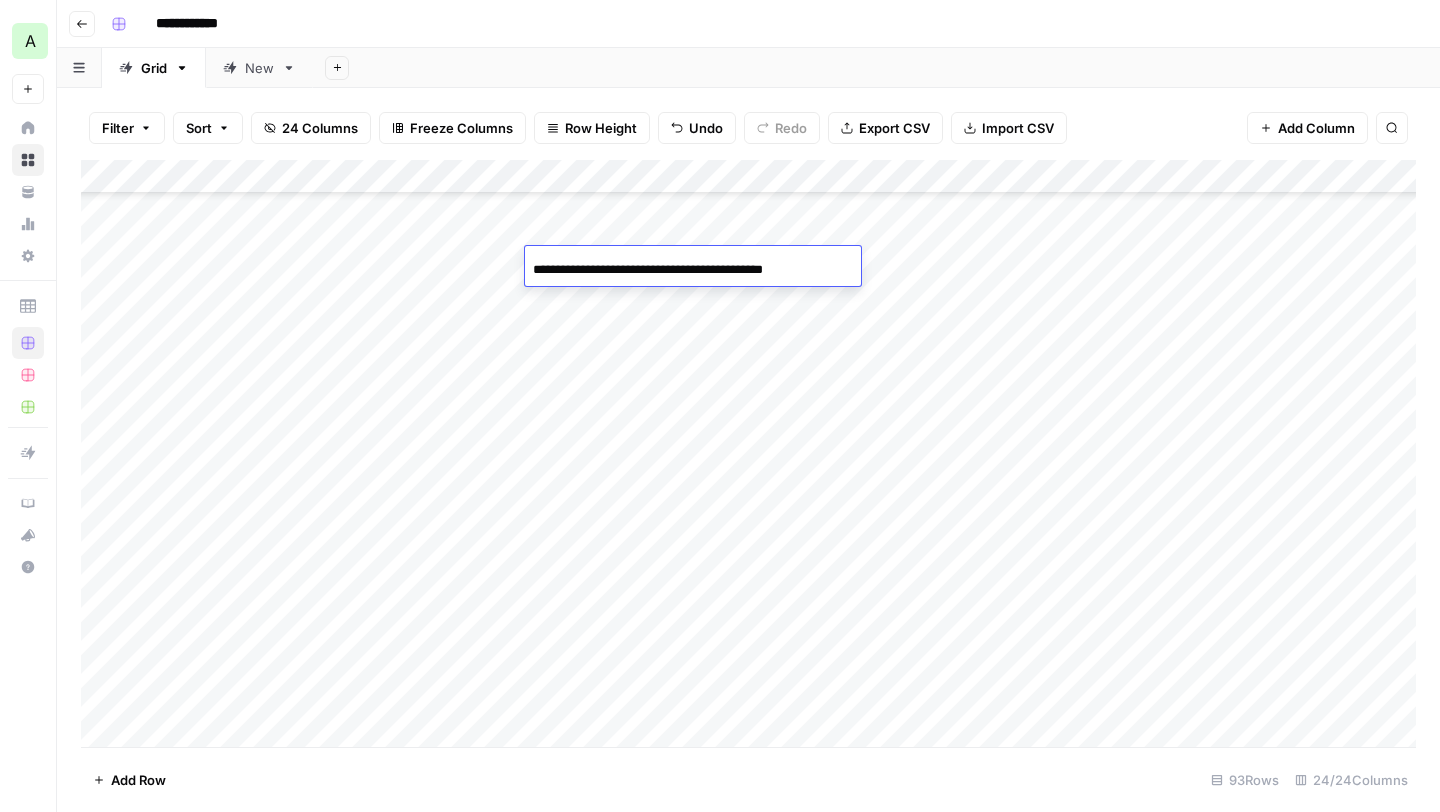 click on "**********" at bounding box center [693, 270] 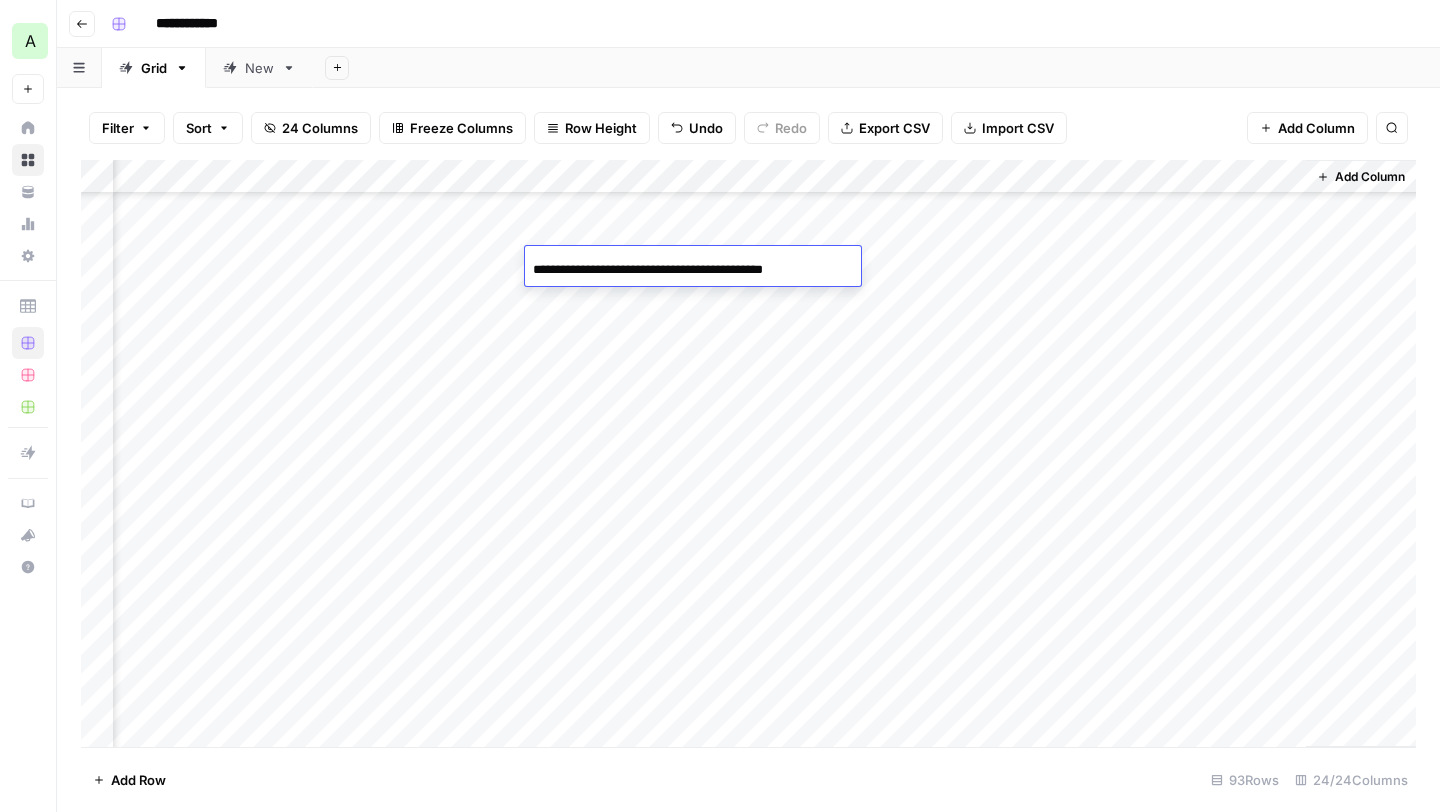 scroll, scrollTop: 2529, scrollLeft: 3375, axis: both 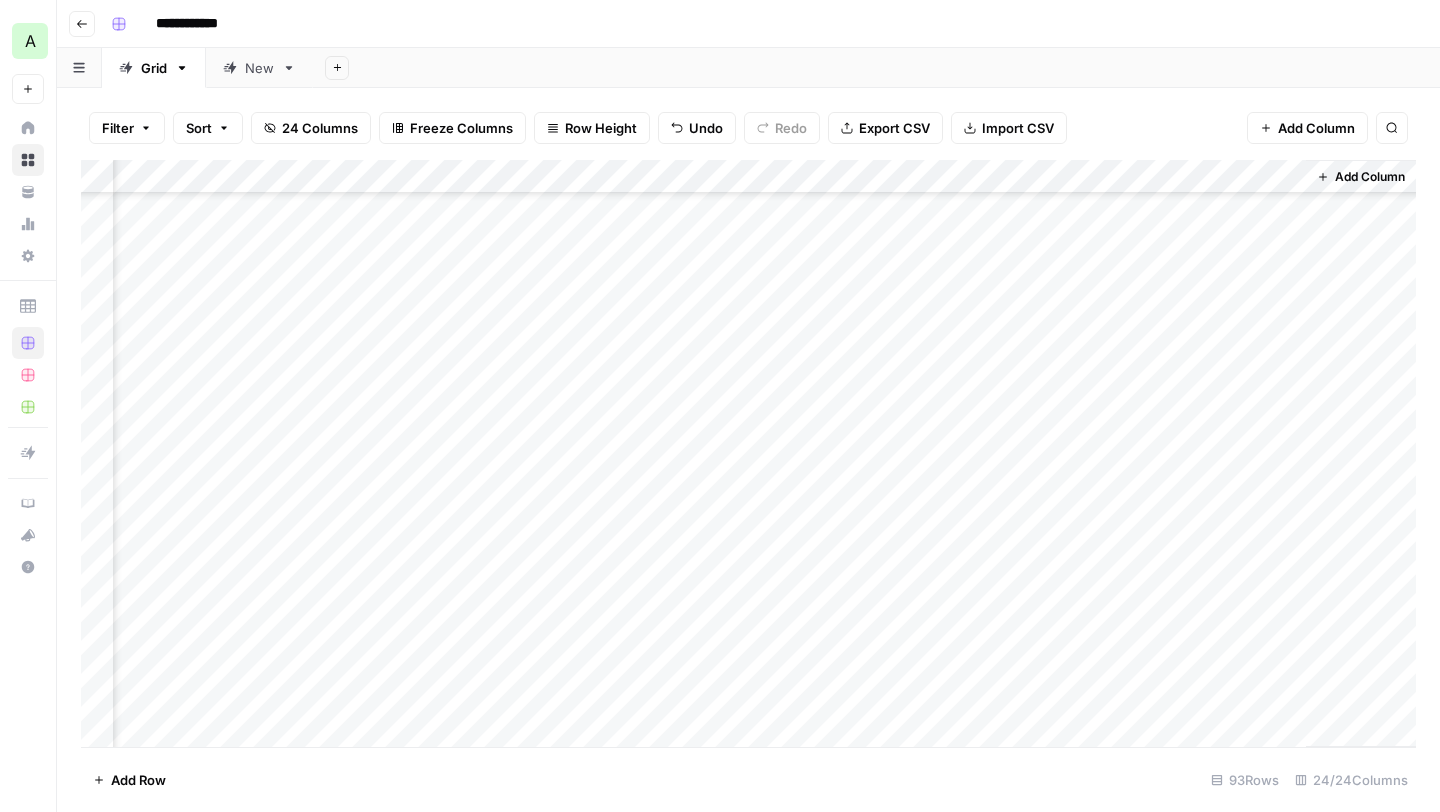 click on "Add Column" at bounding box center (748, 453) 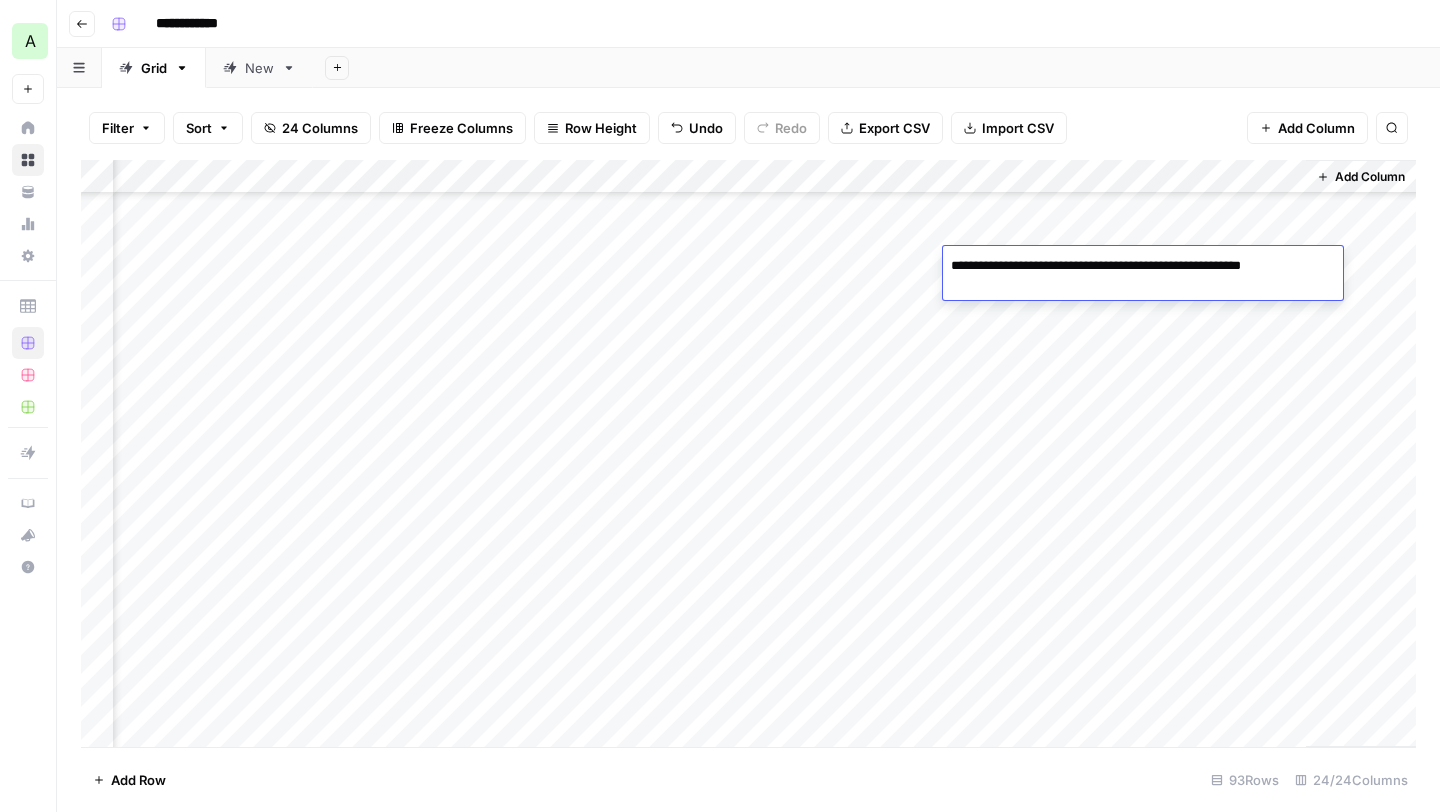 click on "**********" at bounding box center [1143, 276] 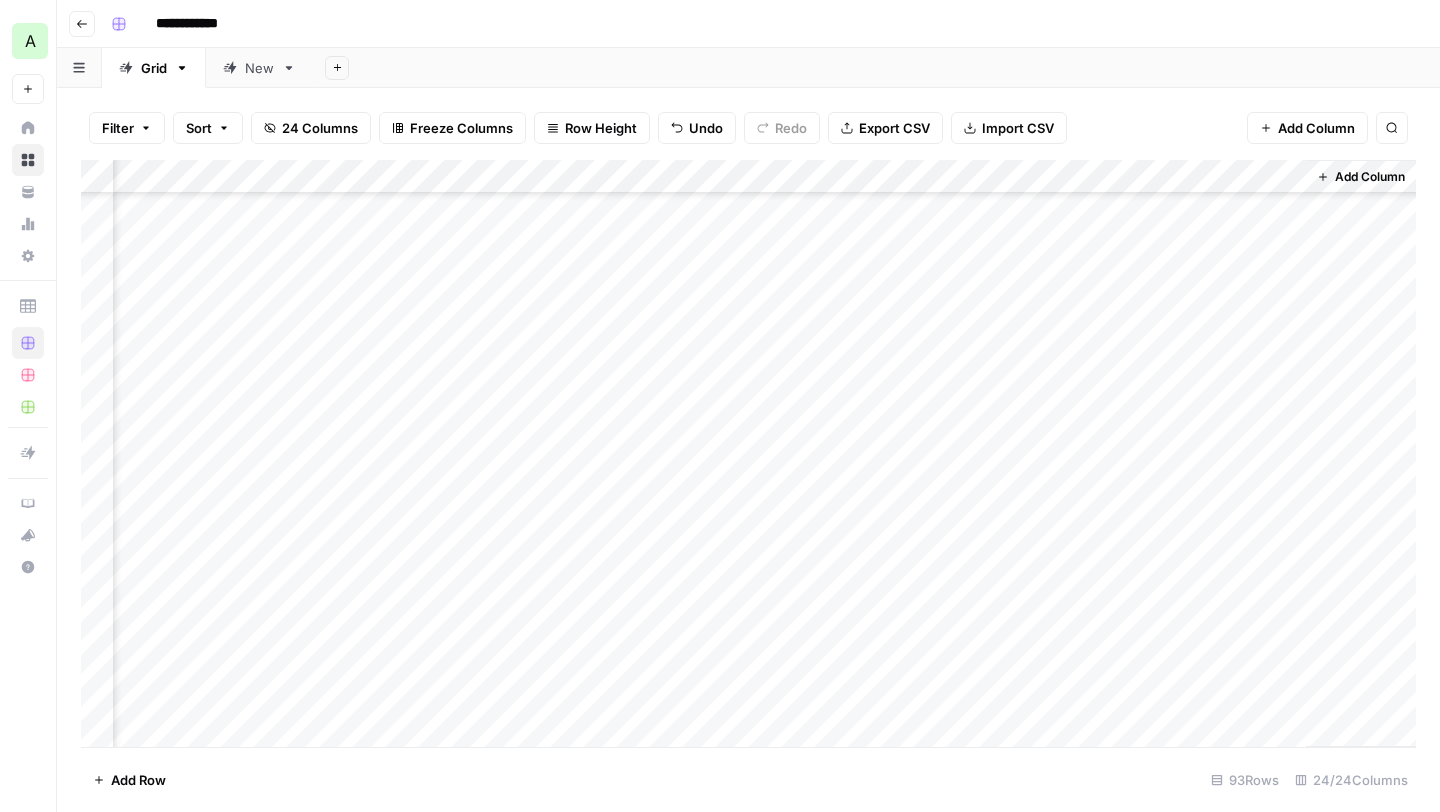 click on "Add Column" at bounding box center [748, 453] 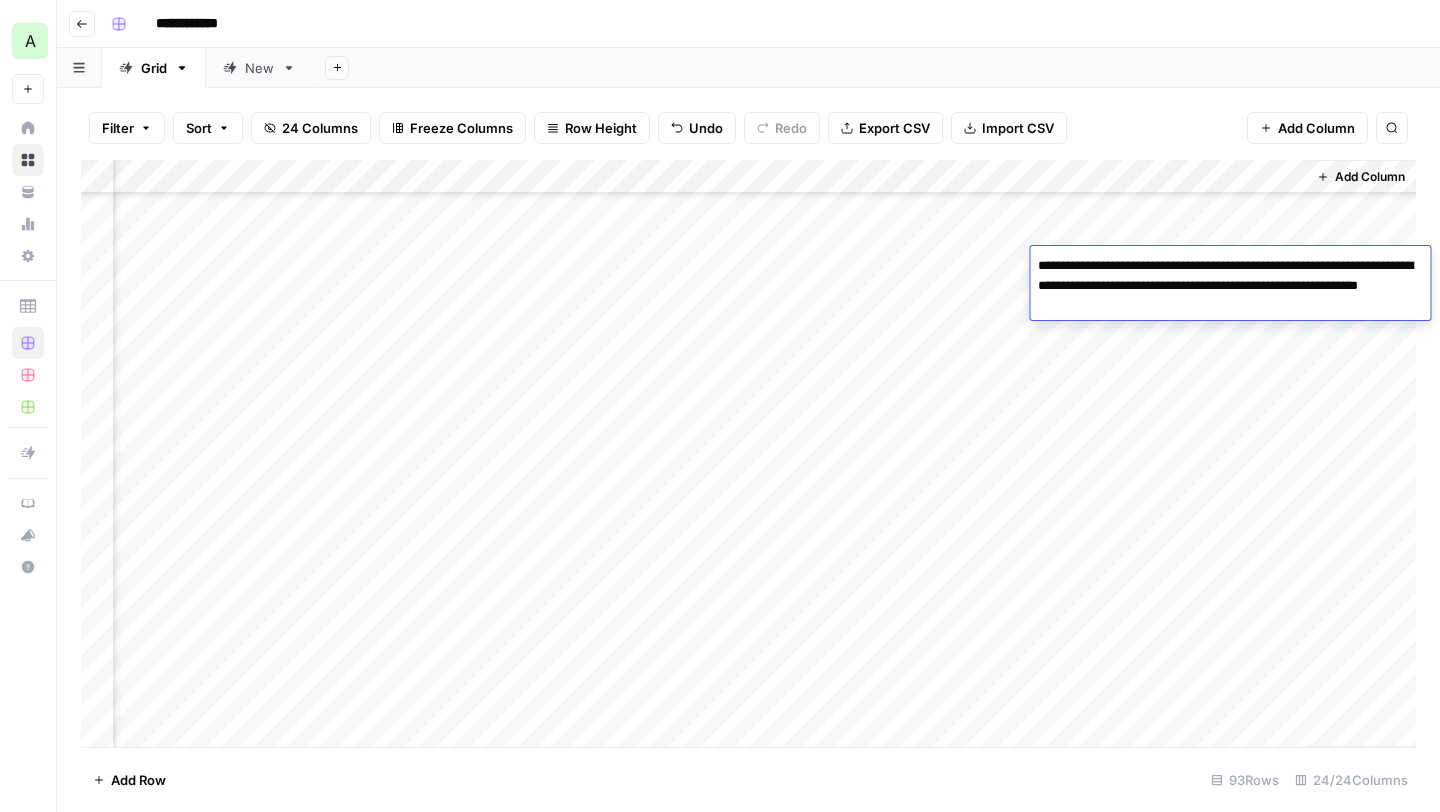click on "**********" at bounding box center (1230, 286) 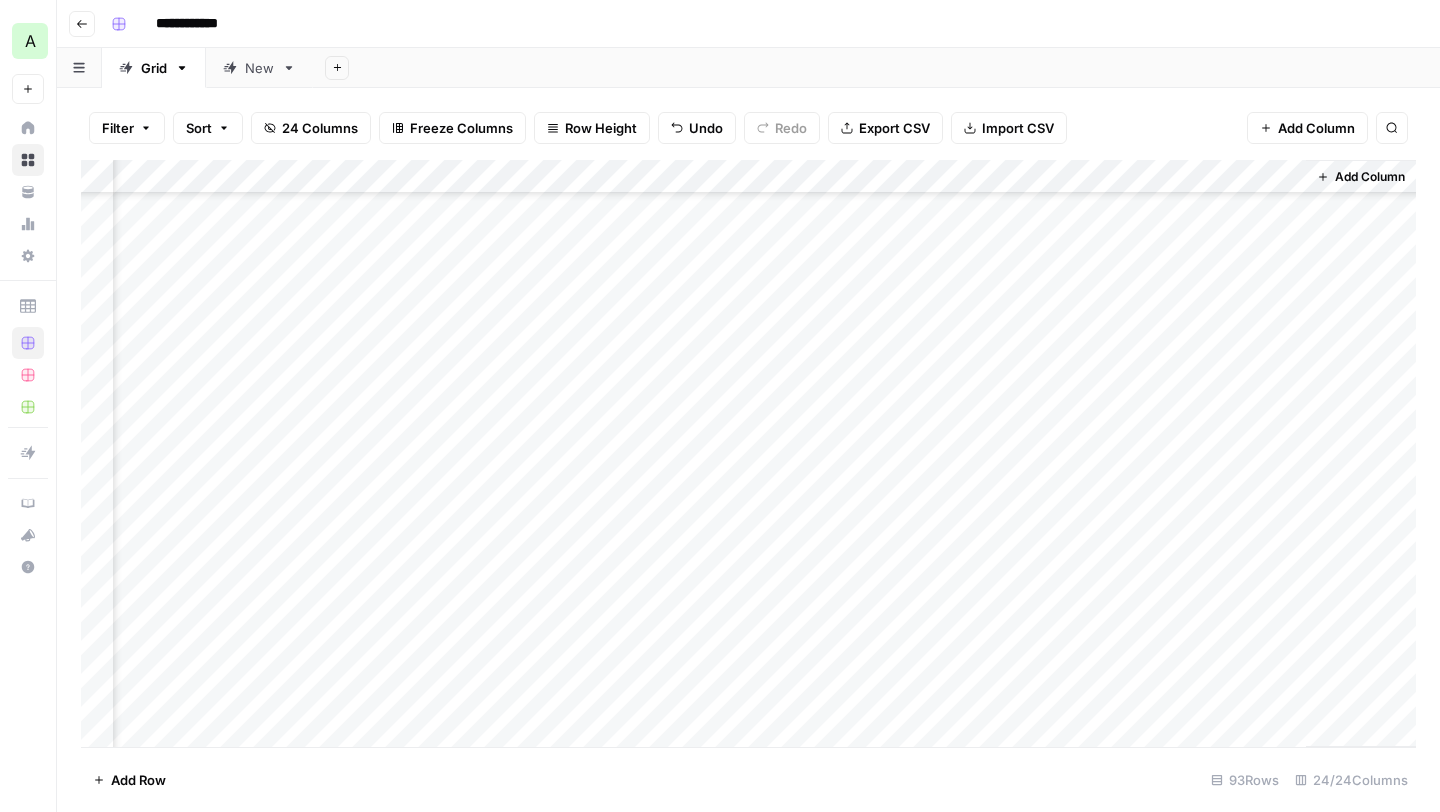 click on "Add Column" at bounding box center [748, 453] 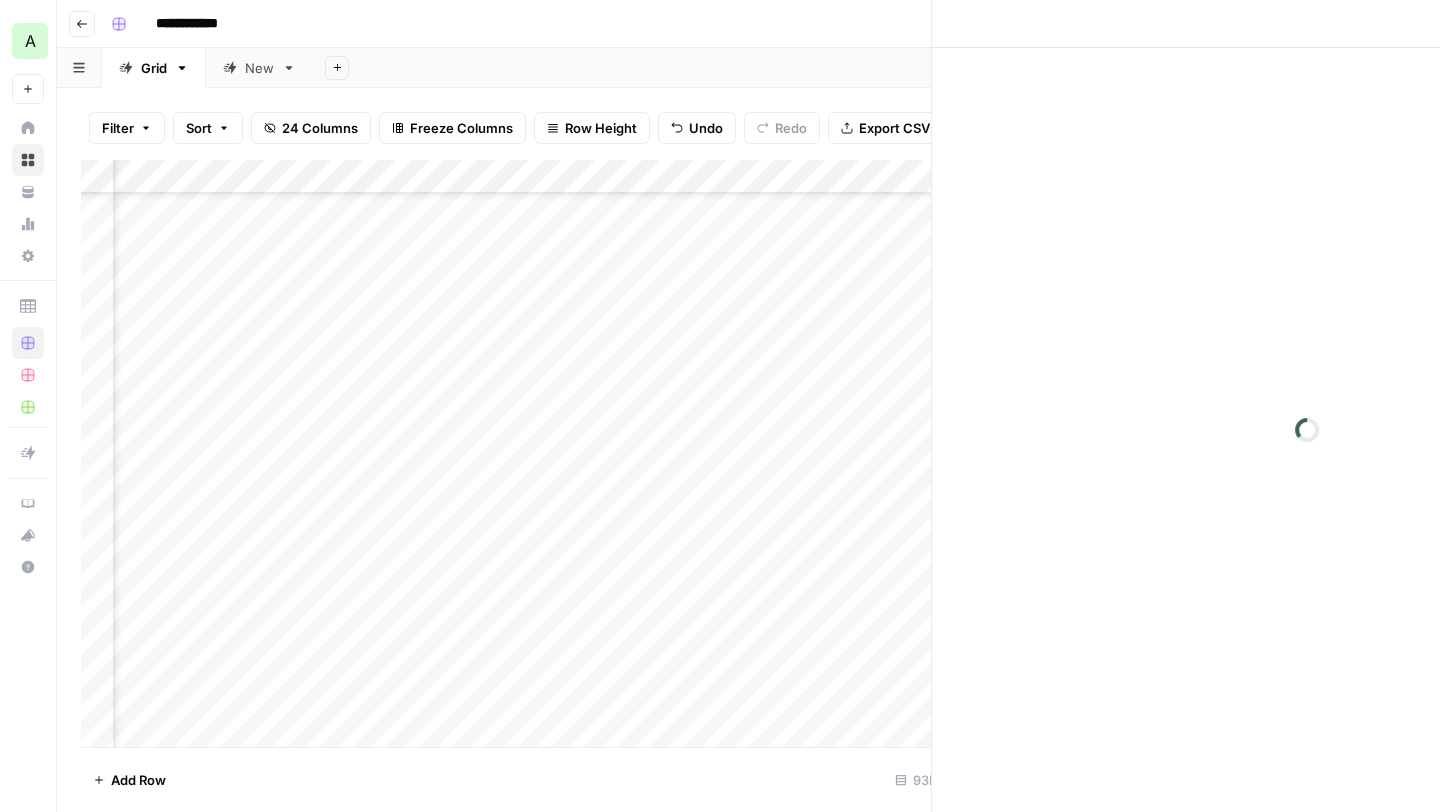 scroll, scrollTop: 2371, scrollLeft: 3360, axis: both 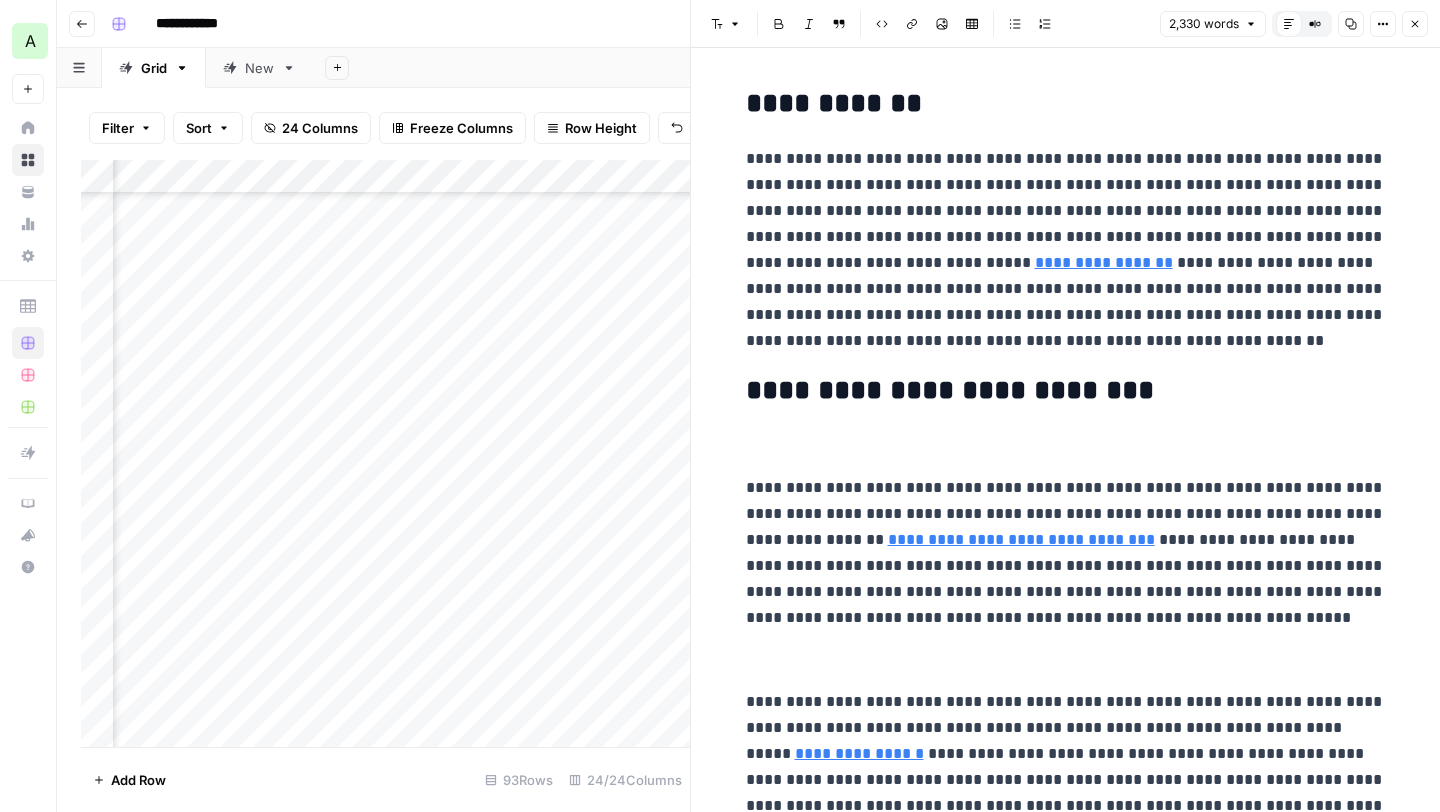 click 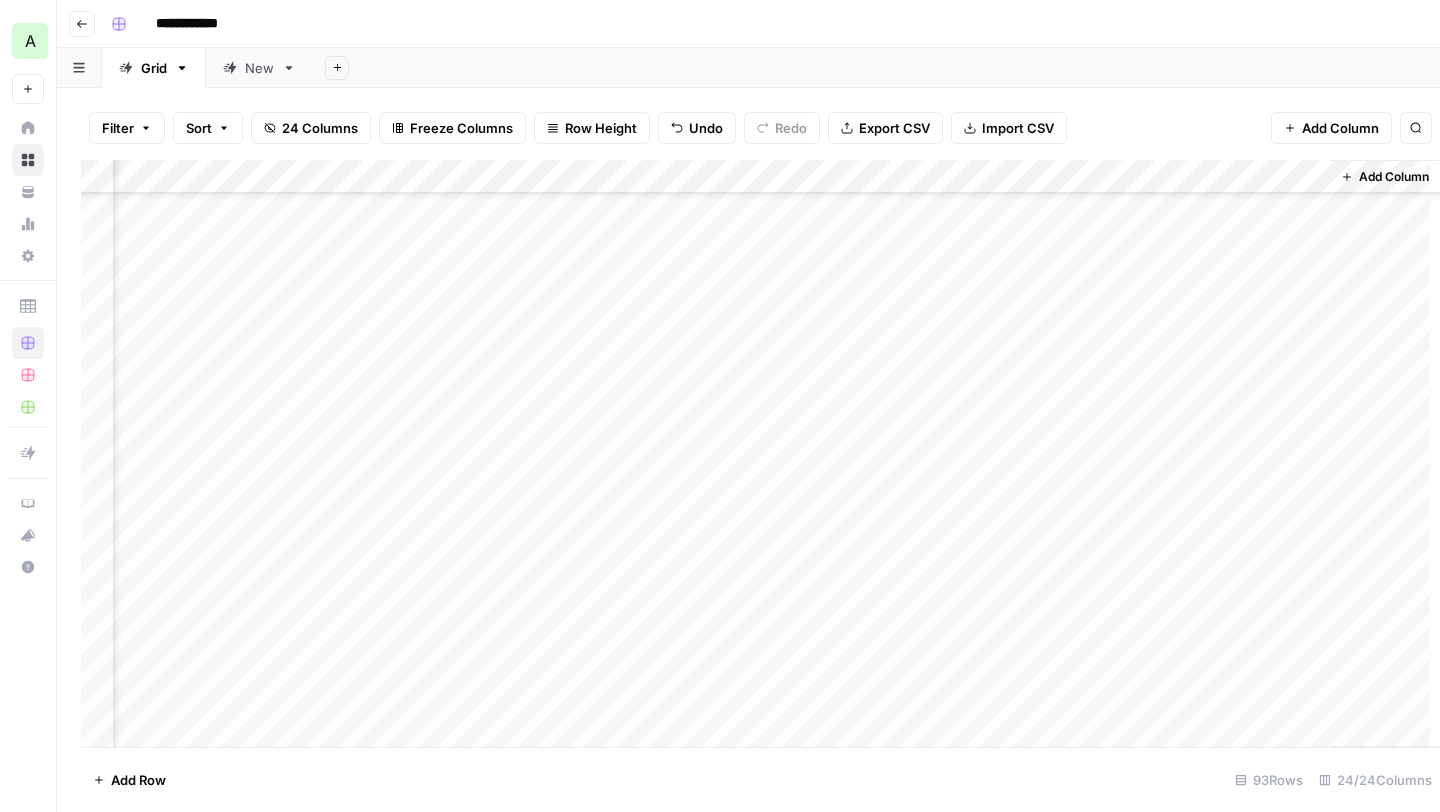 scroll, scrollTop: 2371, scrollLeft: 3351, axis: both 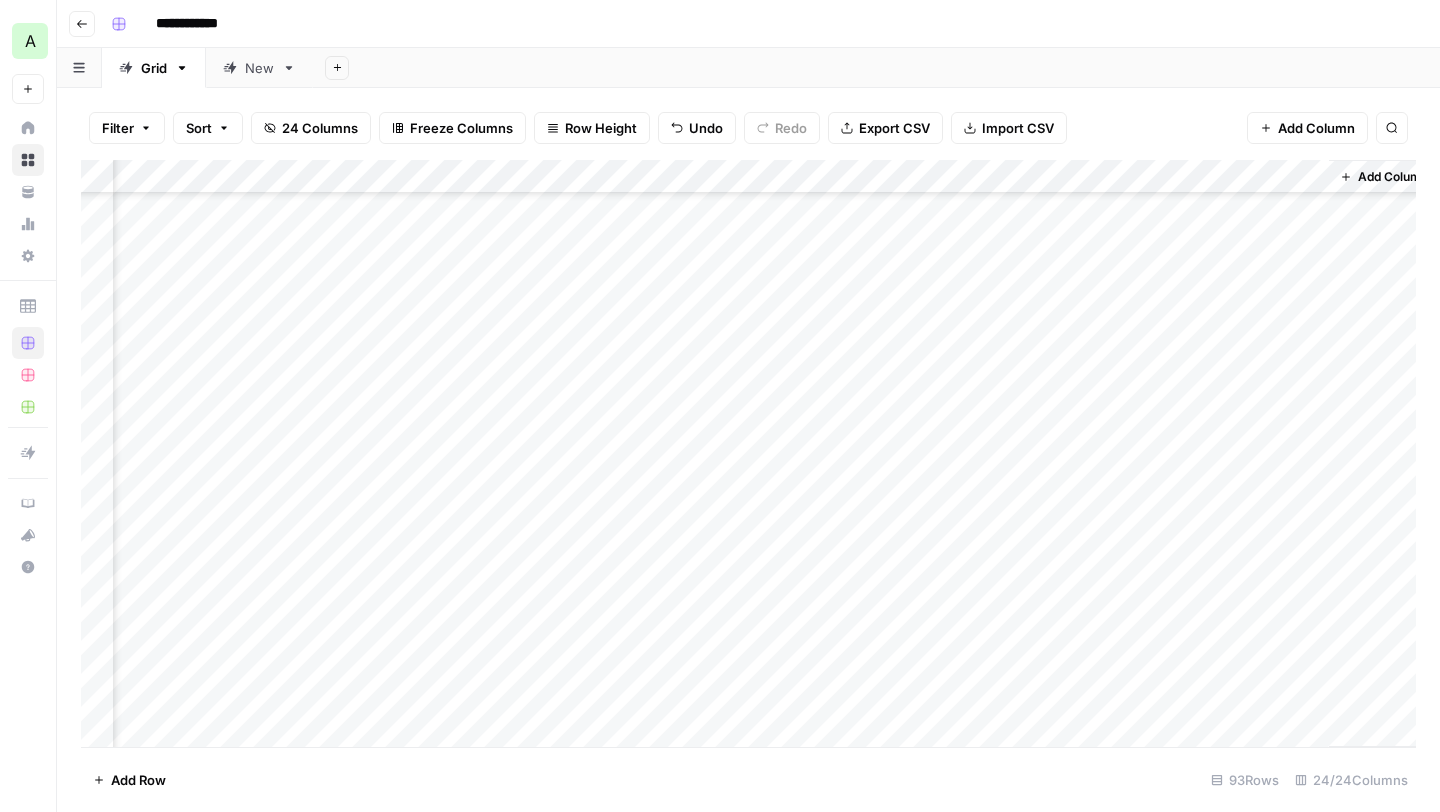 click on "Add Column" at bounding box center [748, 453] 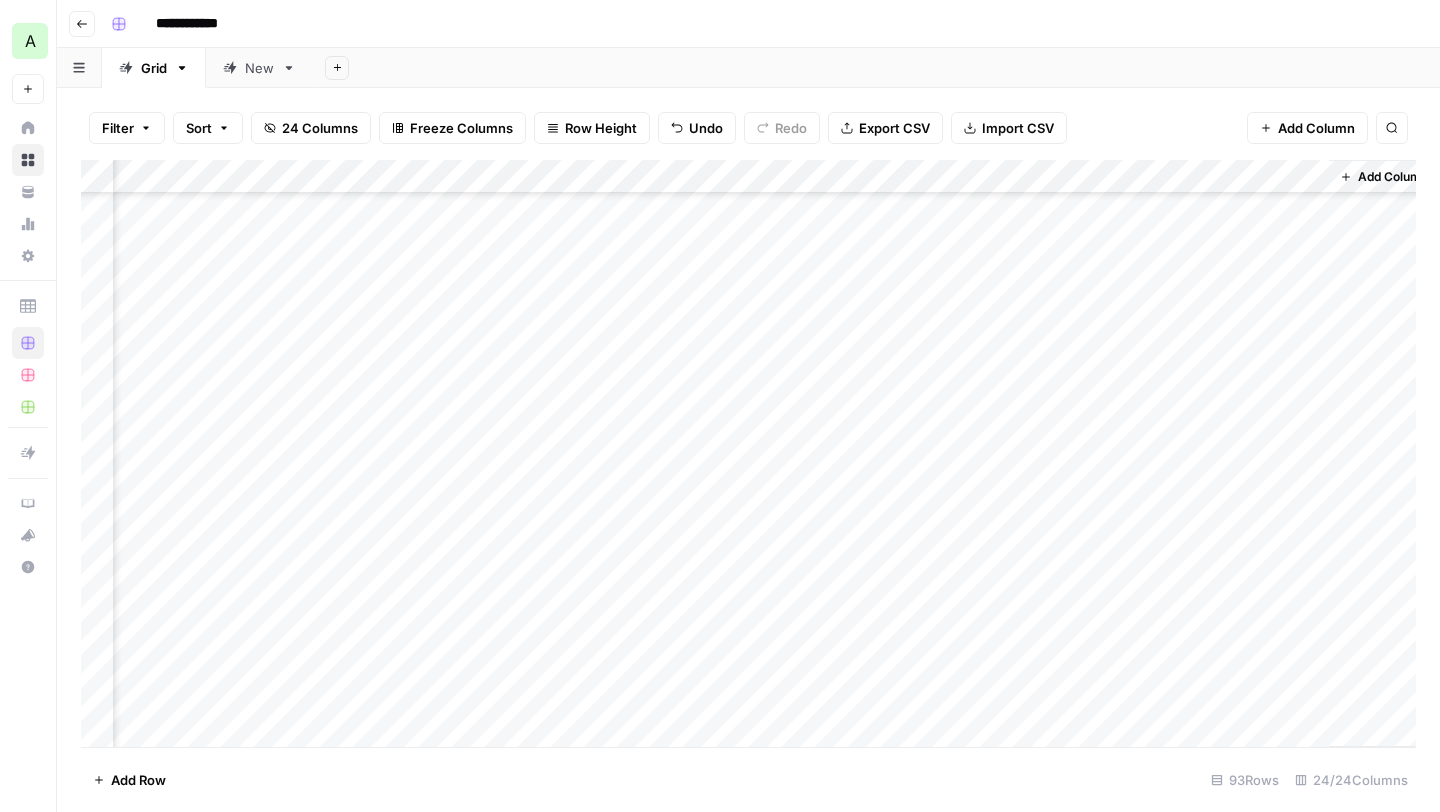 click on "Add Column" at bounding box center (748, 453) 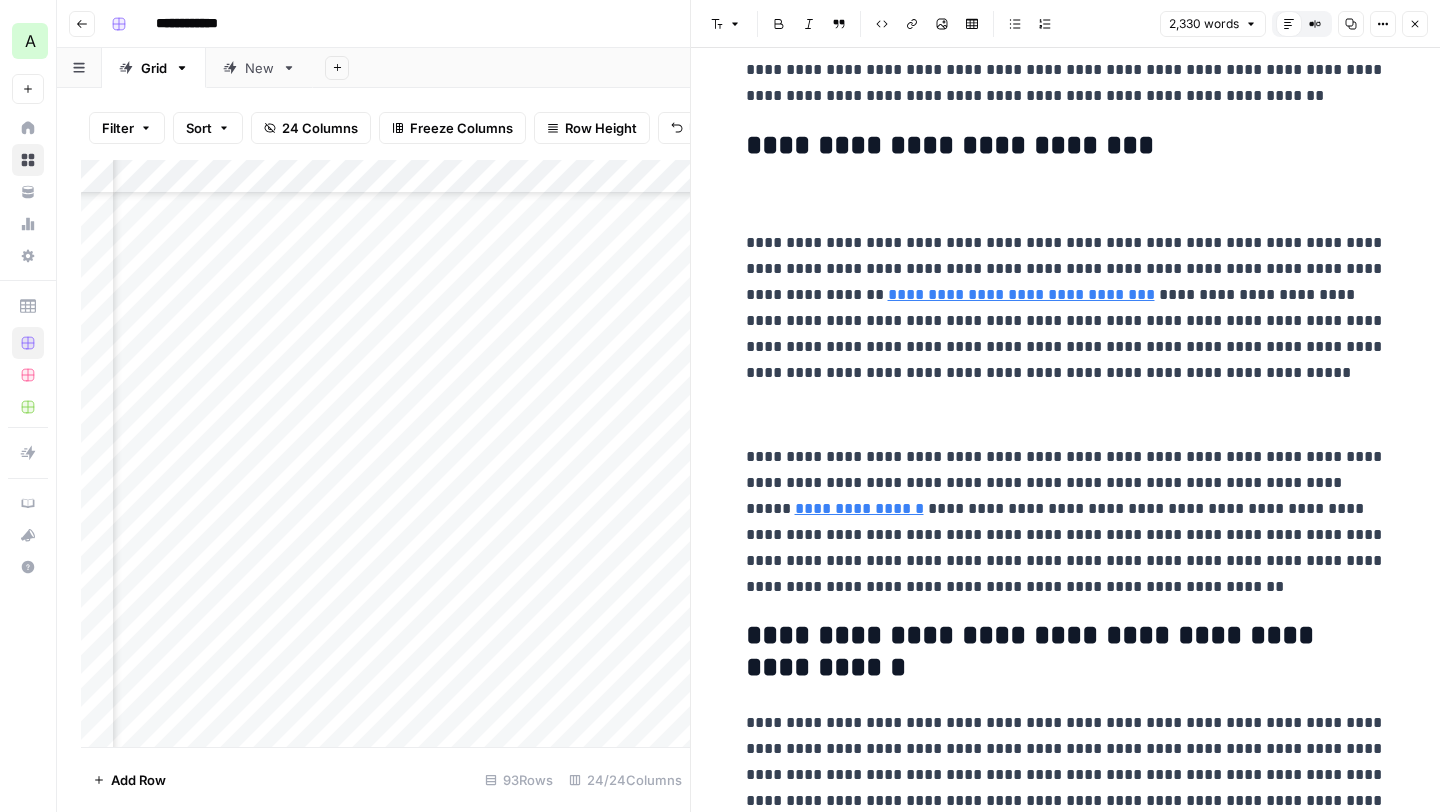 scroll, scrollTop: 250, scrollLeft: 0, axis: vertical 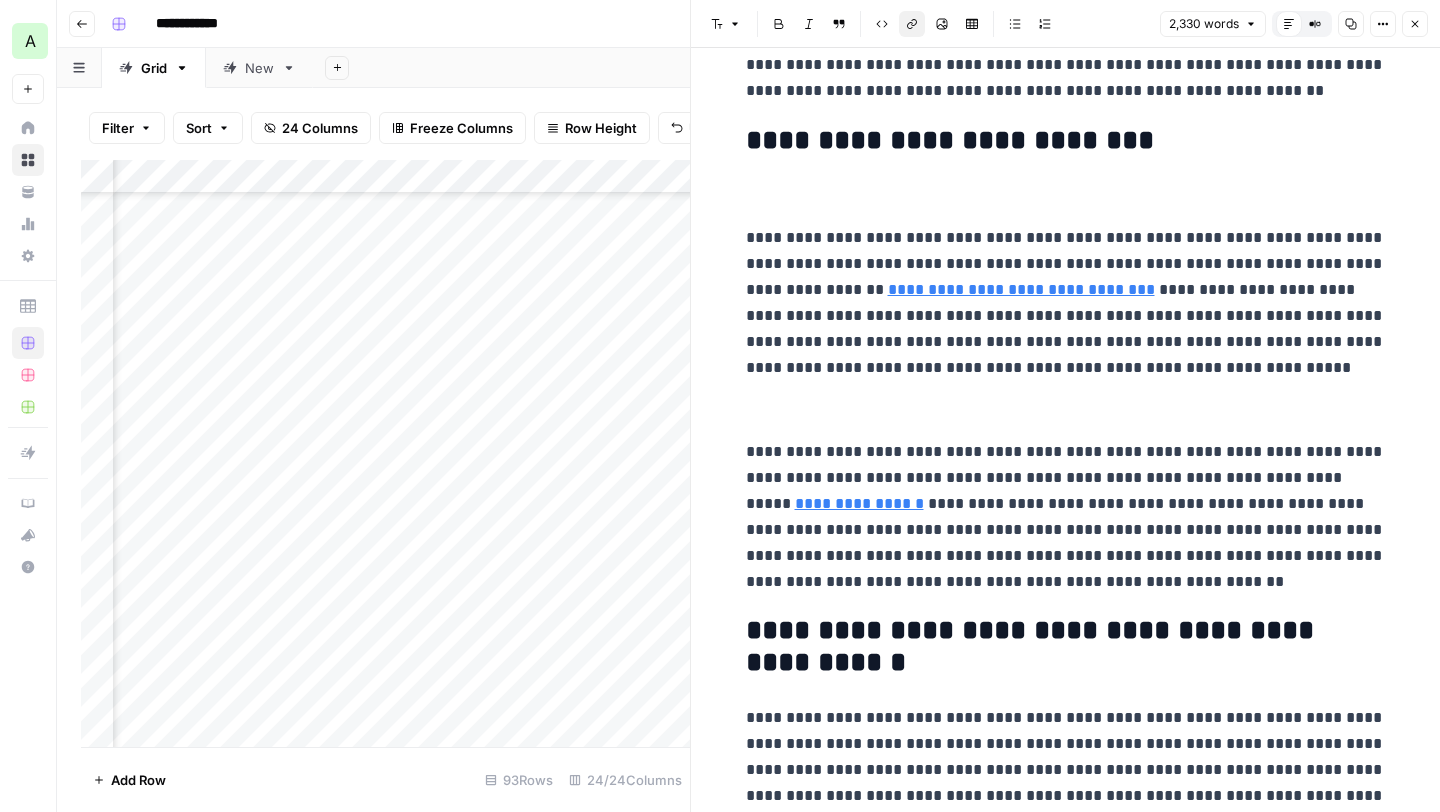 click on "**********" at bounding box center [1021, 289] 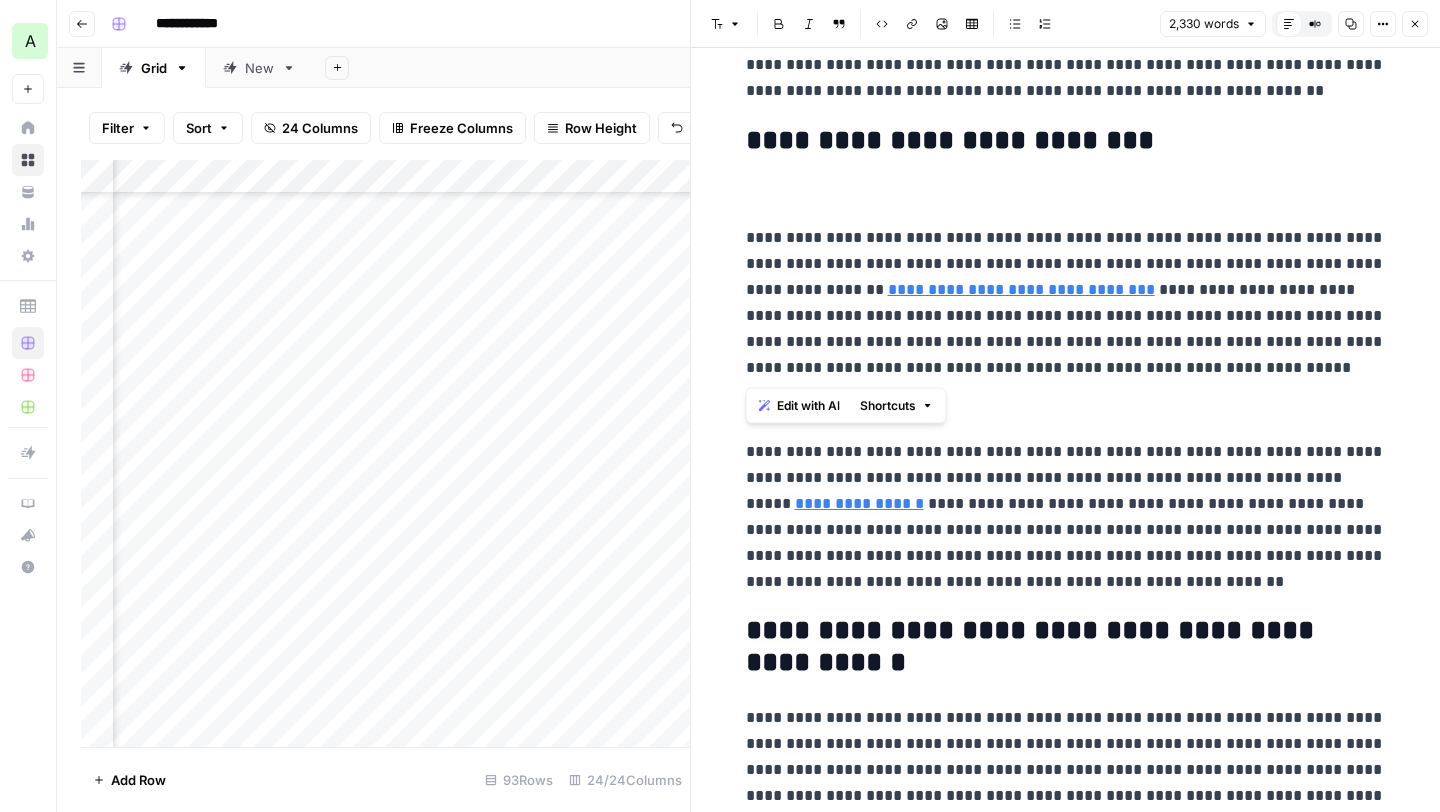 drag, startPoint x: 1155, startPoint y: 370, endPoint x: 724, endPoint y: 212, distance: 459.0479 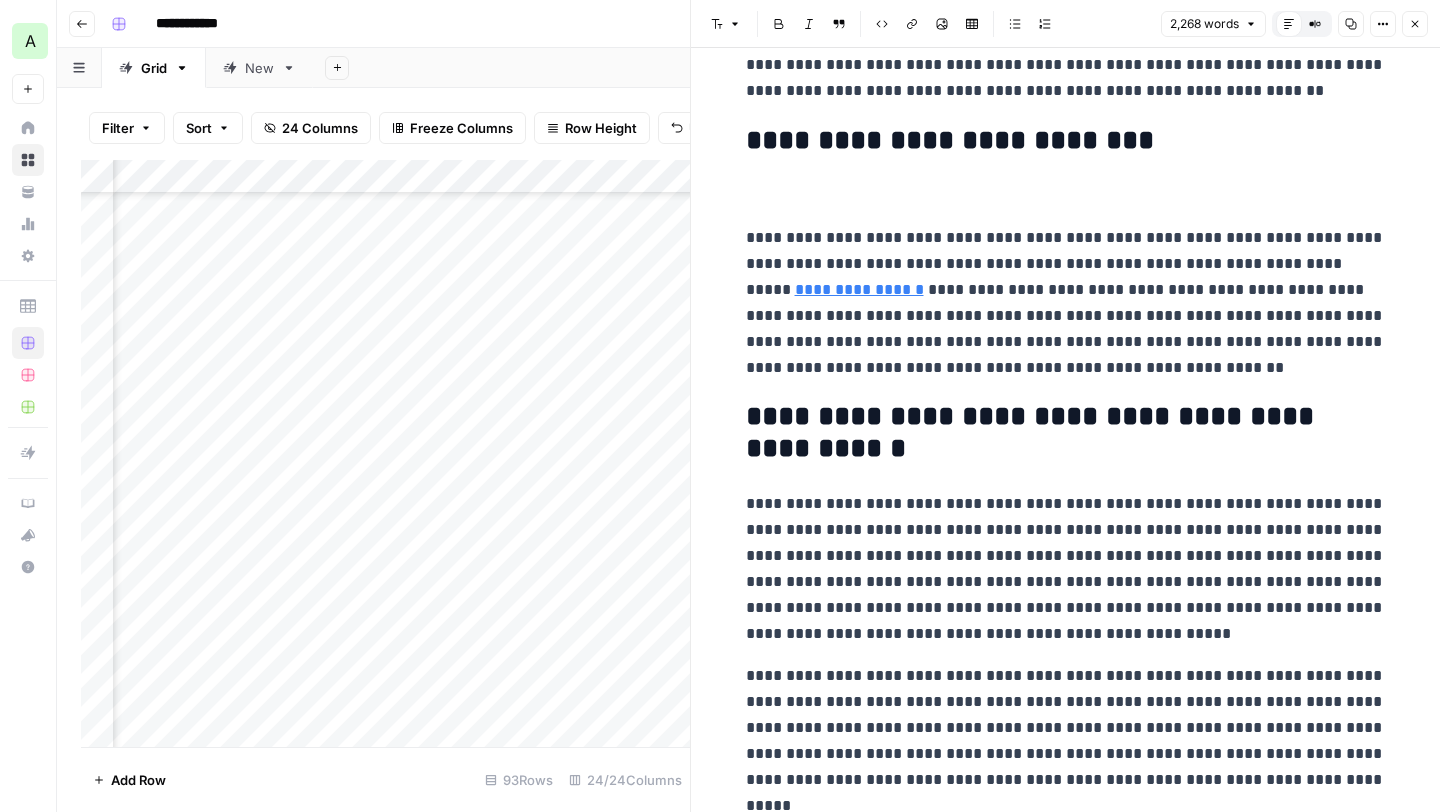 click on "**********" at bounding box center [1066, 3957] 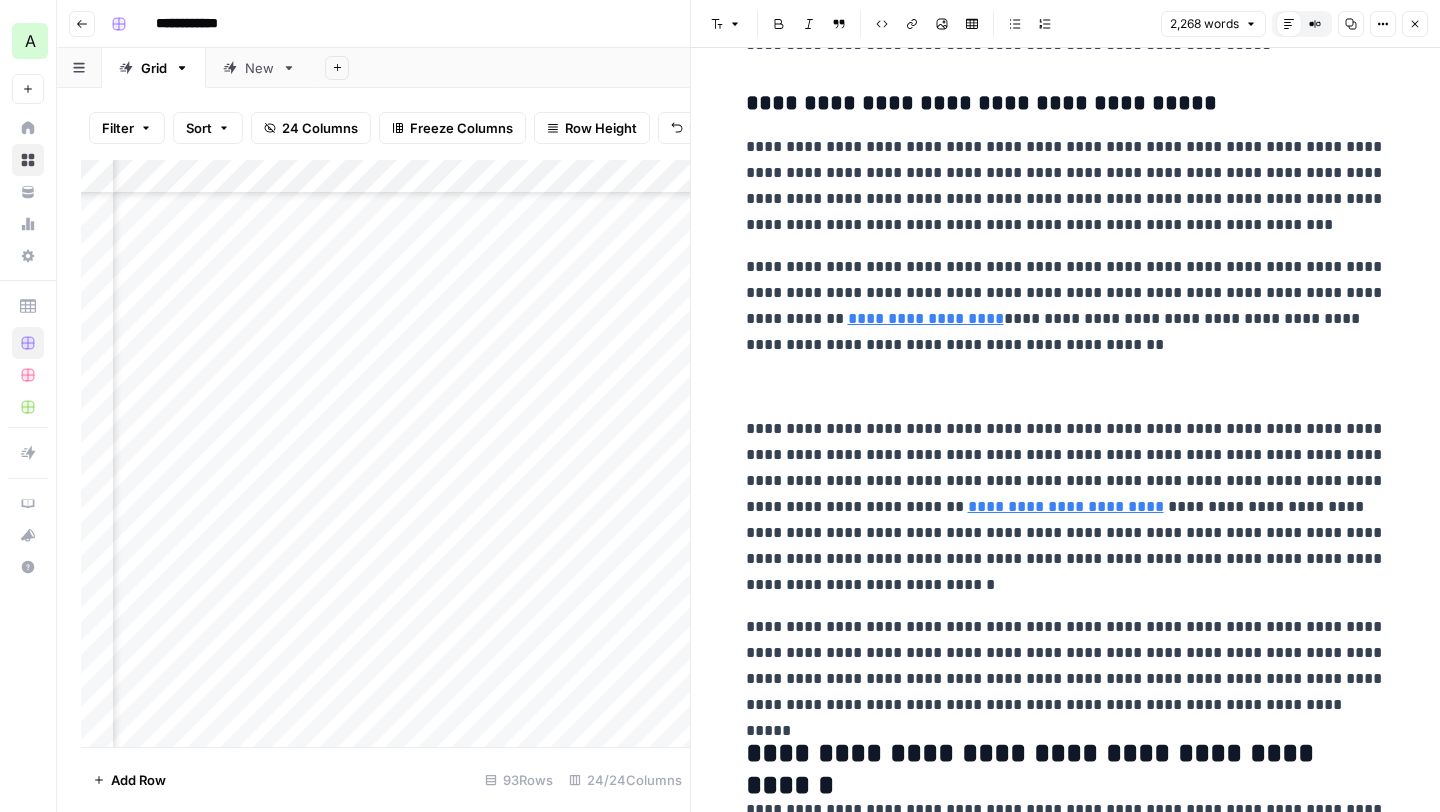 scroll, scrollTop: 1584, scrollLeft: 0, axis: vertical 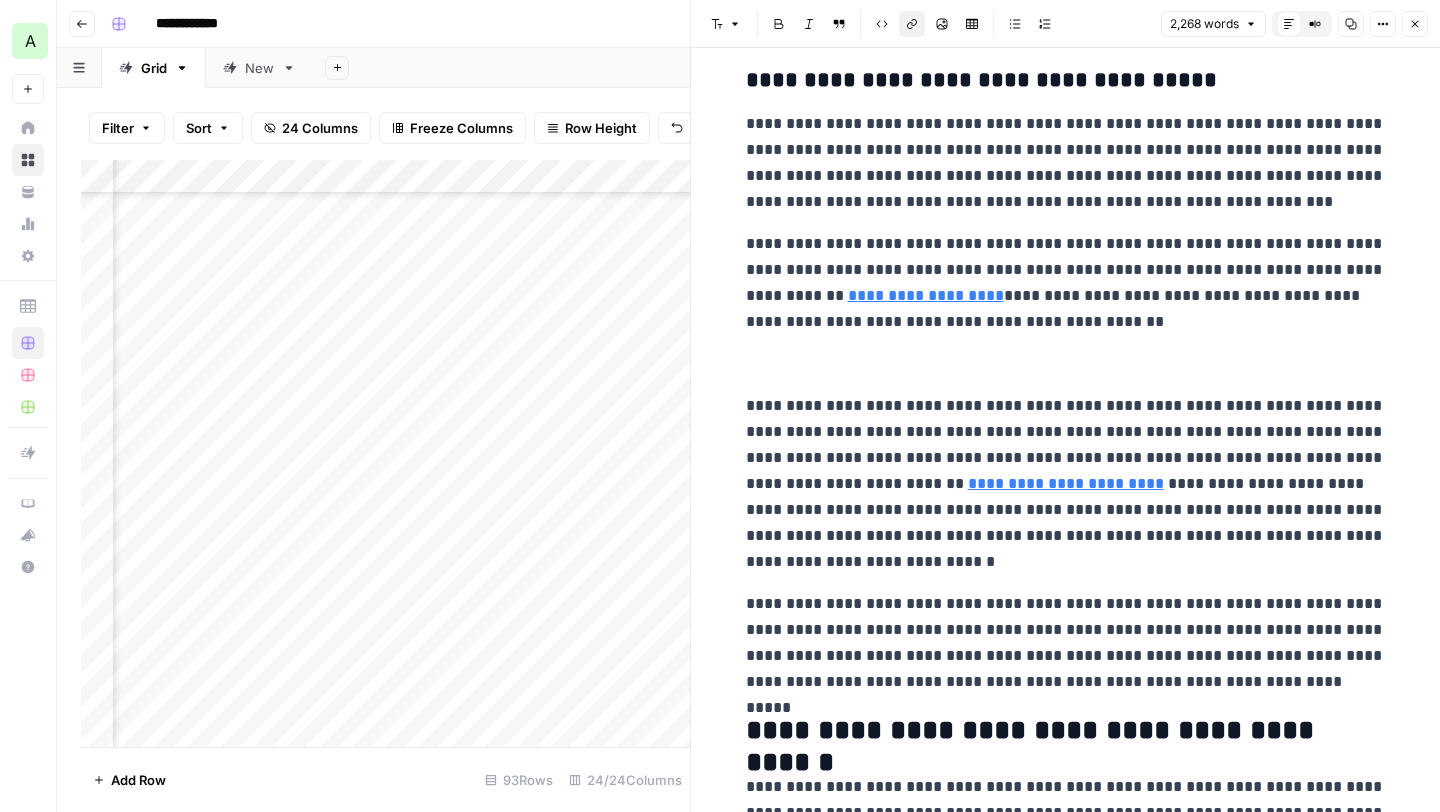 click on "**********" at bounding box center (926, 295) 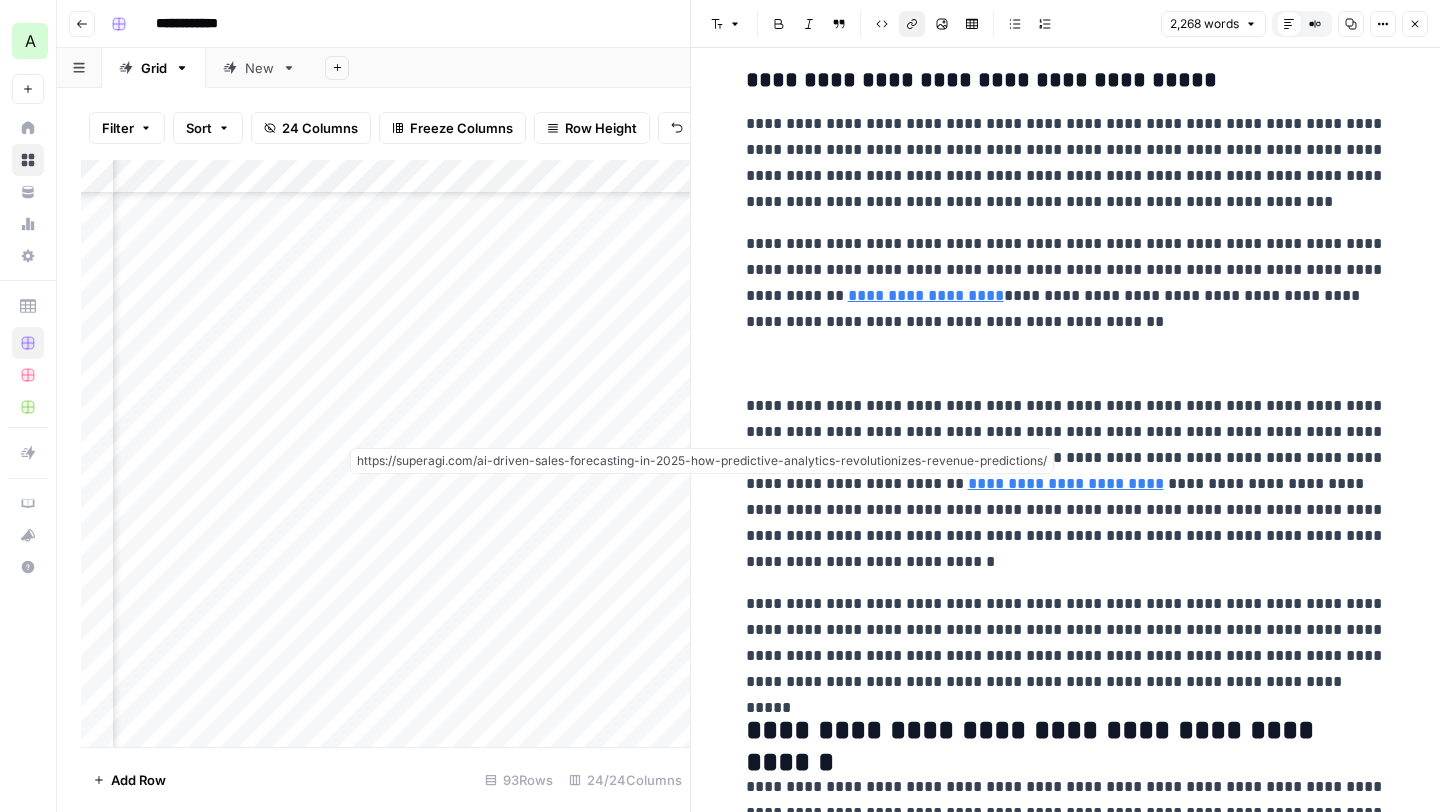 click on "**********" at bounding box center [1066, 483] 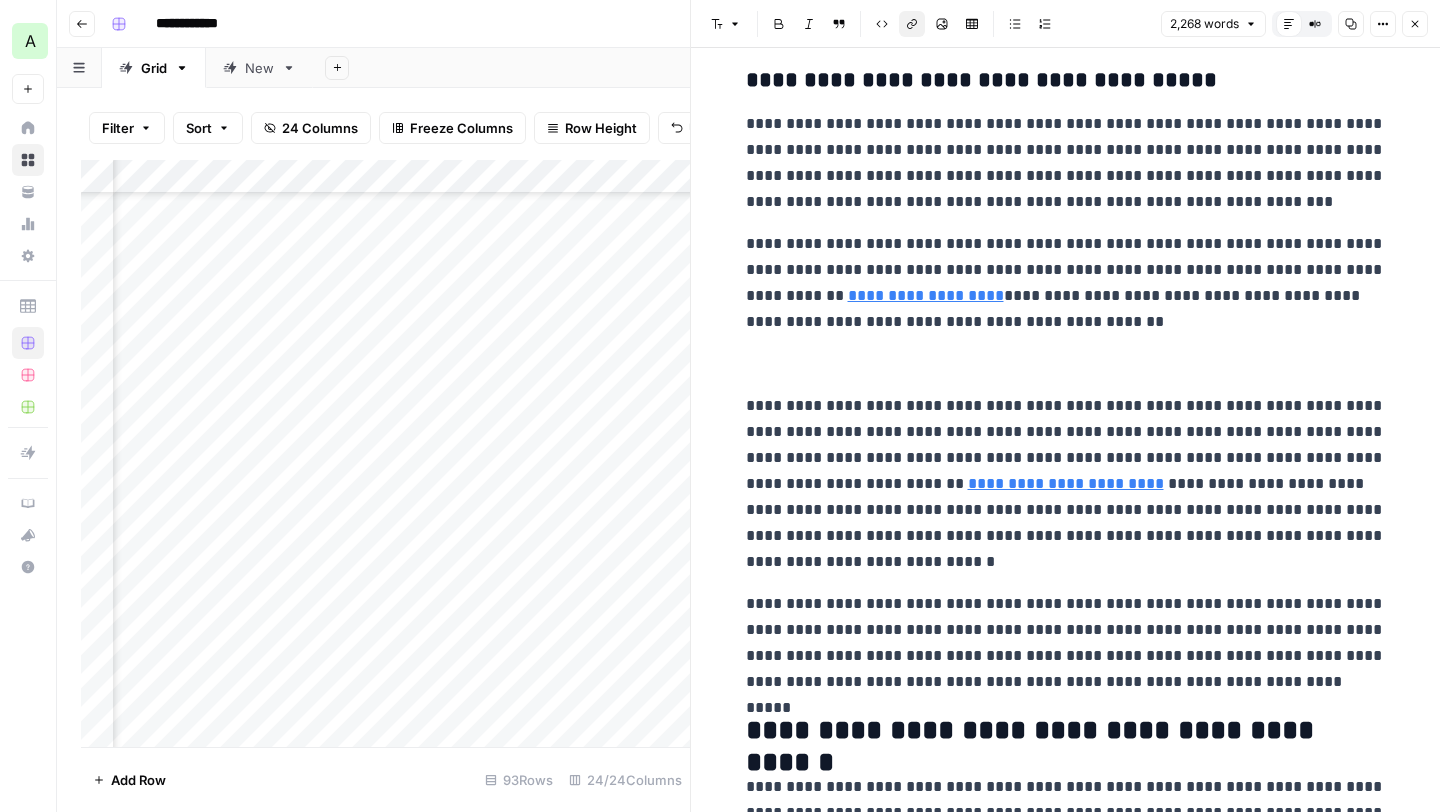 click on "**********" at bounding box center (1066, 283) 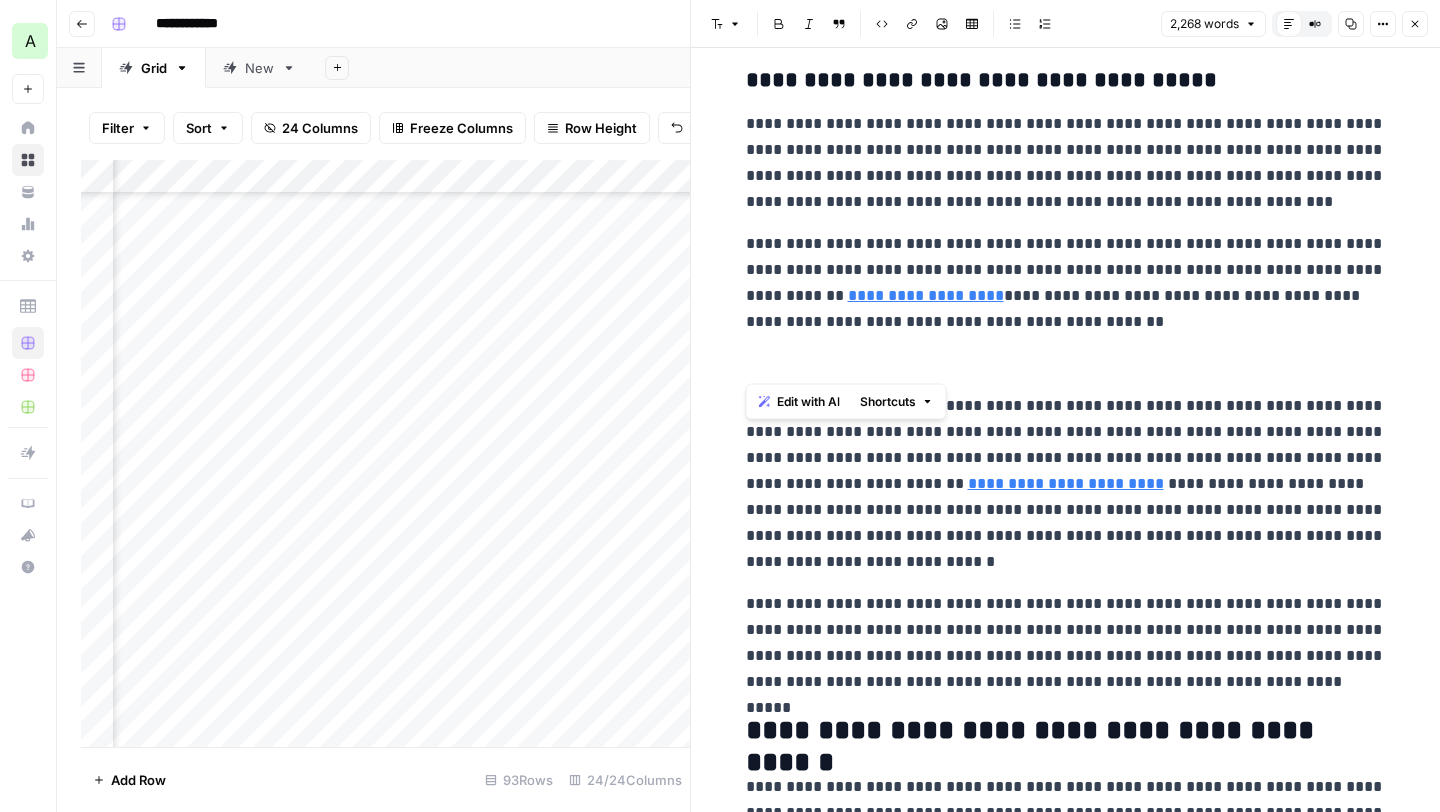 click on "**********" at bounding box center [1066, 283] 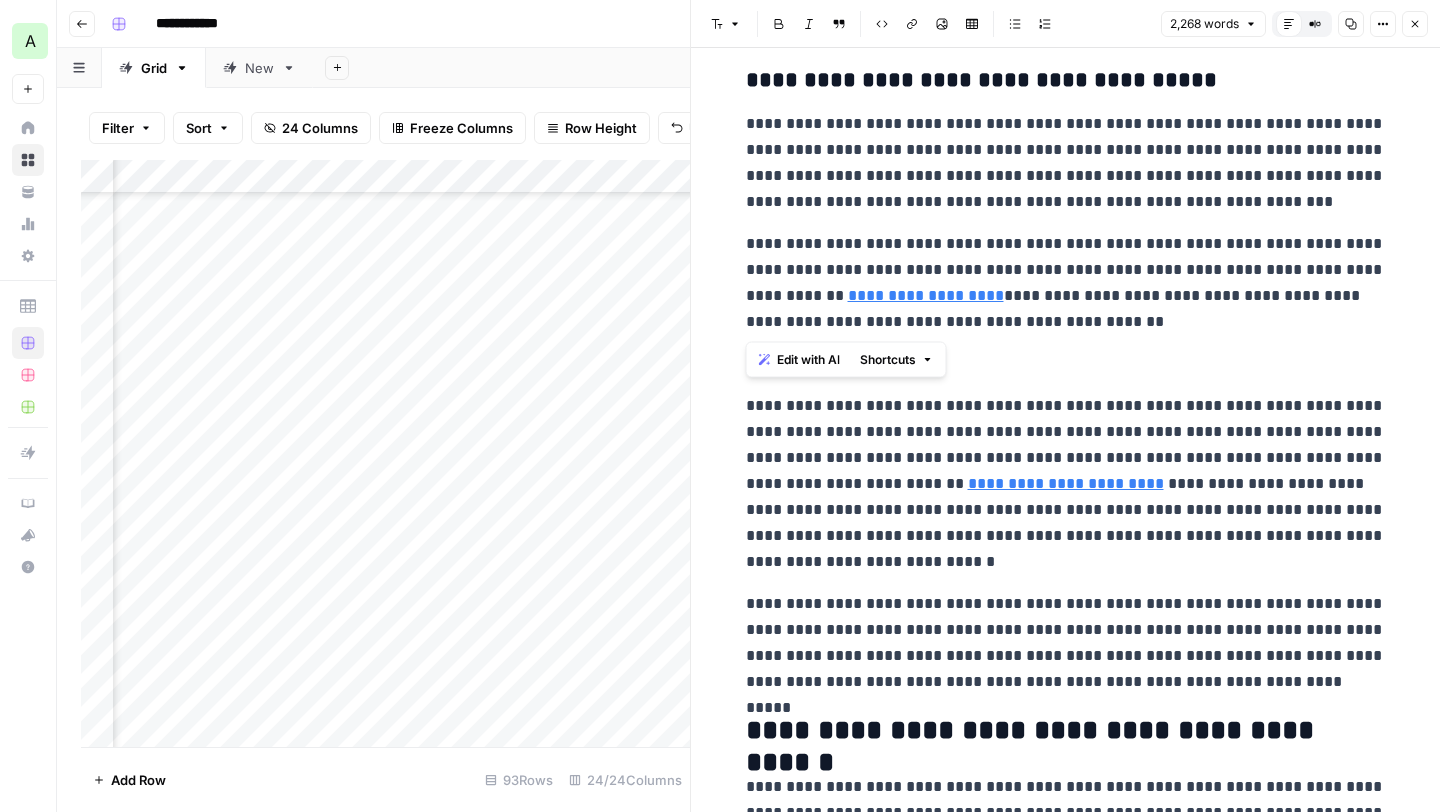 drag, startPoint x: 1022, startPoint y: 317, endPoint x: 732, endPoint y: 235, distance: 301.3702 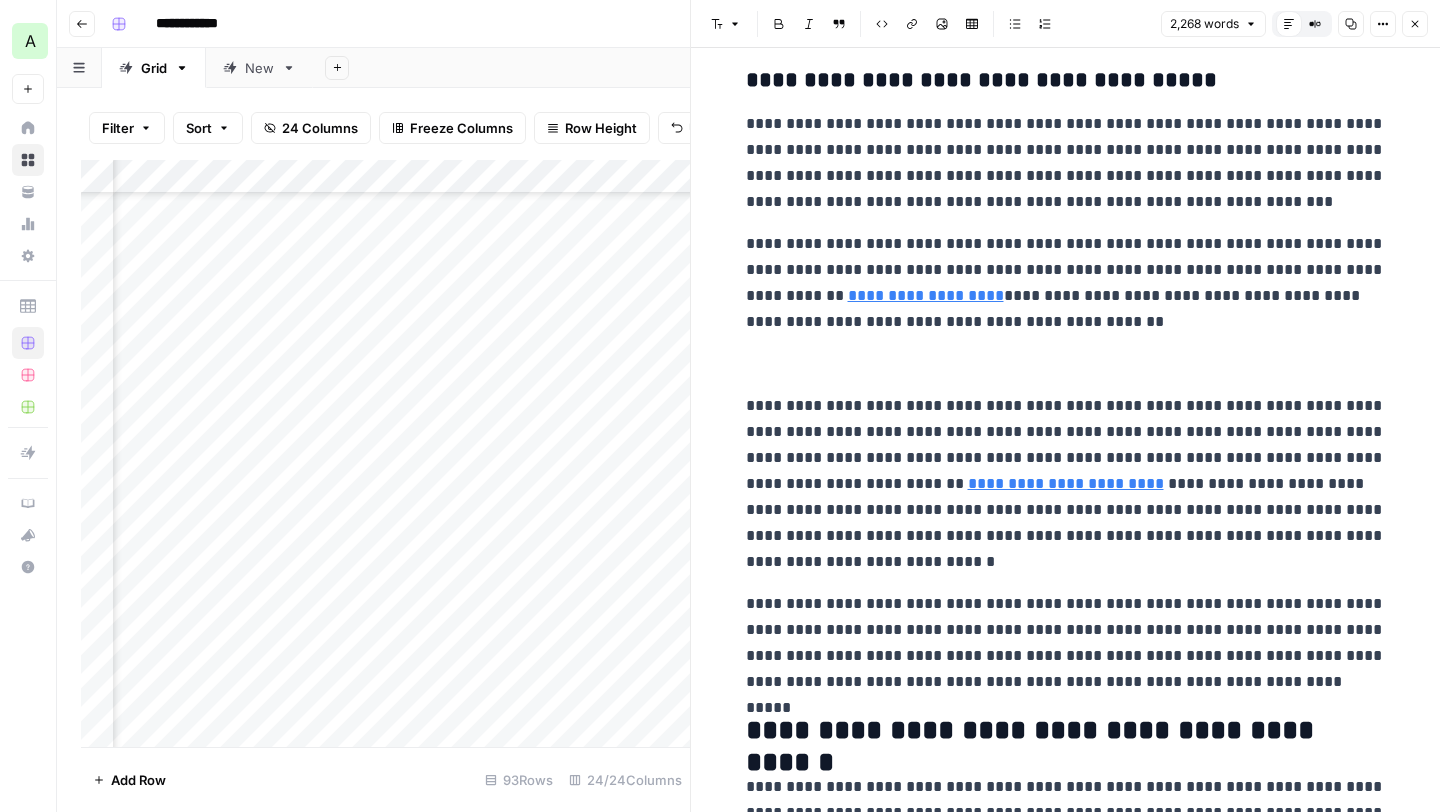 click on "**********" at bounding box center (1066, 643) 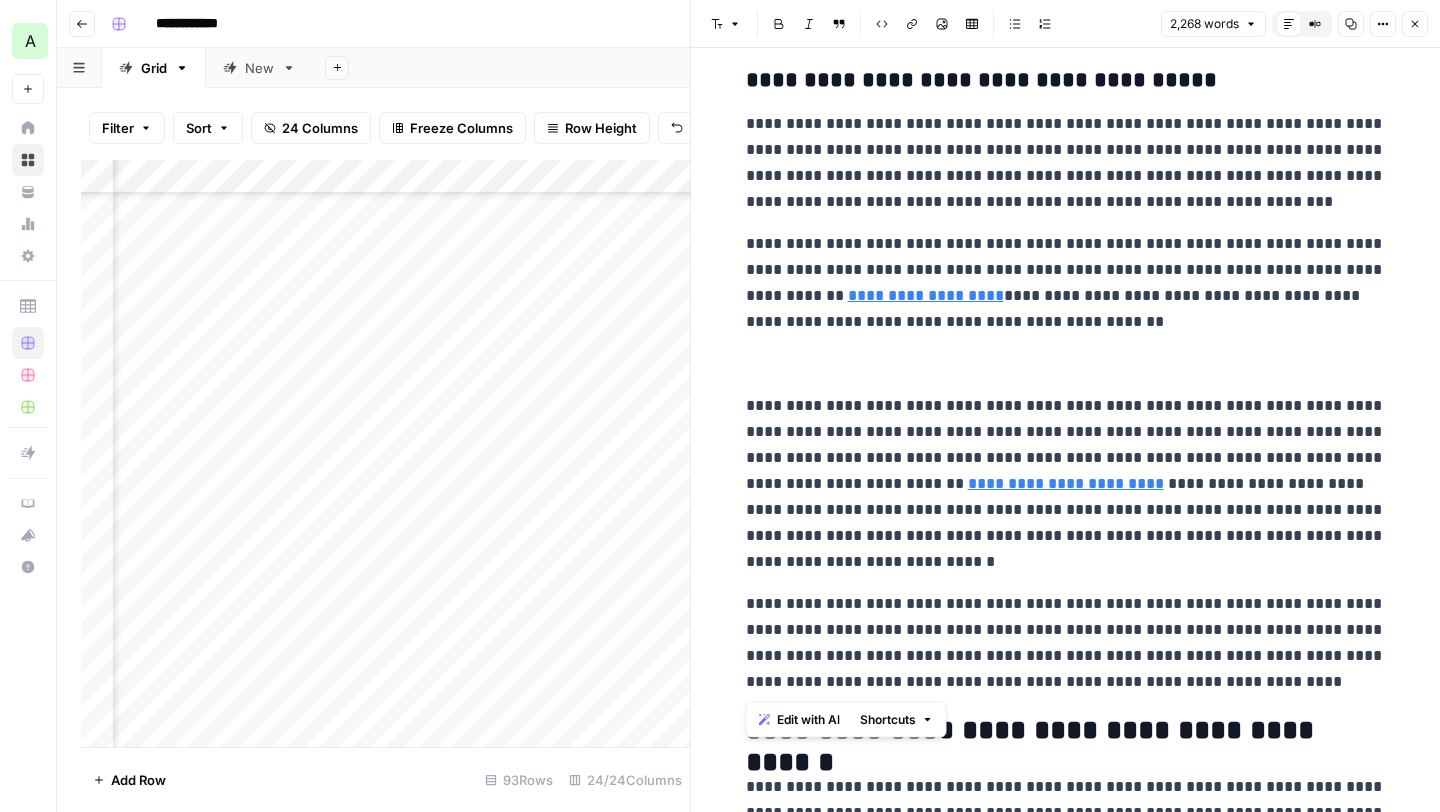 drag, startPoint x: 1261, startPoint y: 685, endPoint x: 735, endPoint y: 594, distance: 533.81366 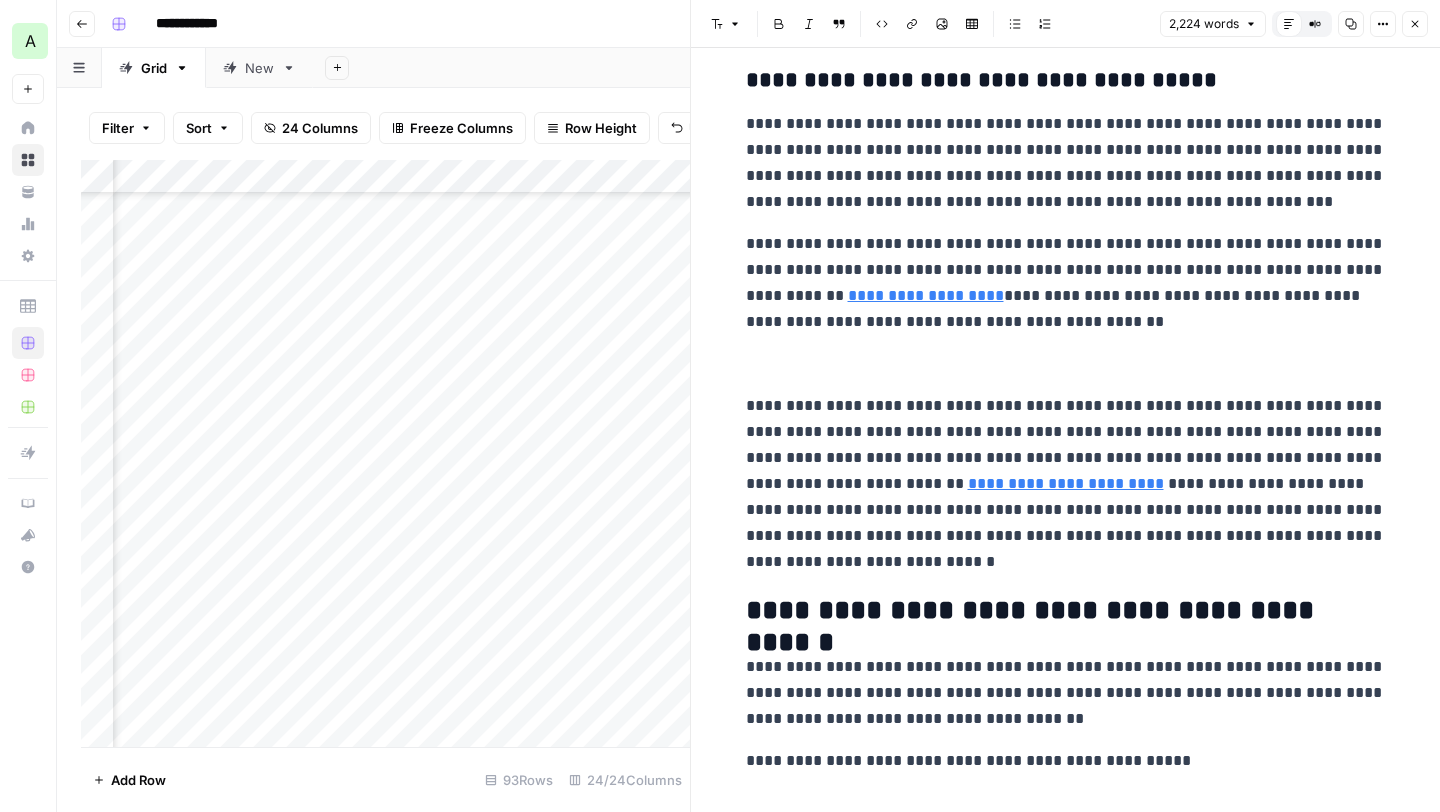 click on "**********" at bounding box center (1066, 484) 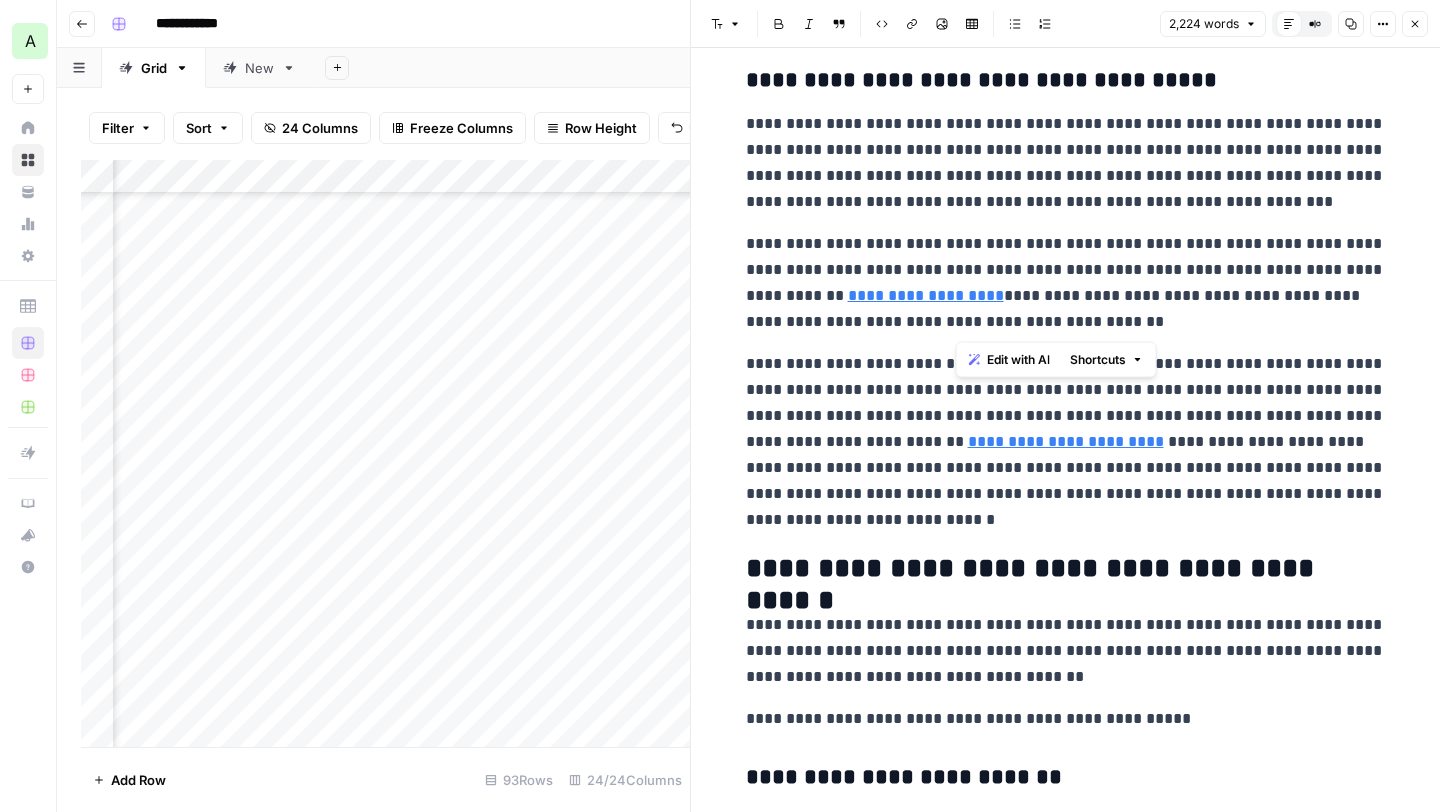 drag, startPoint x: 1001, startPoint y: 325, endPoint x: 881, endPoint y: 310, distance: 120.93387 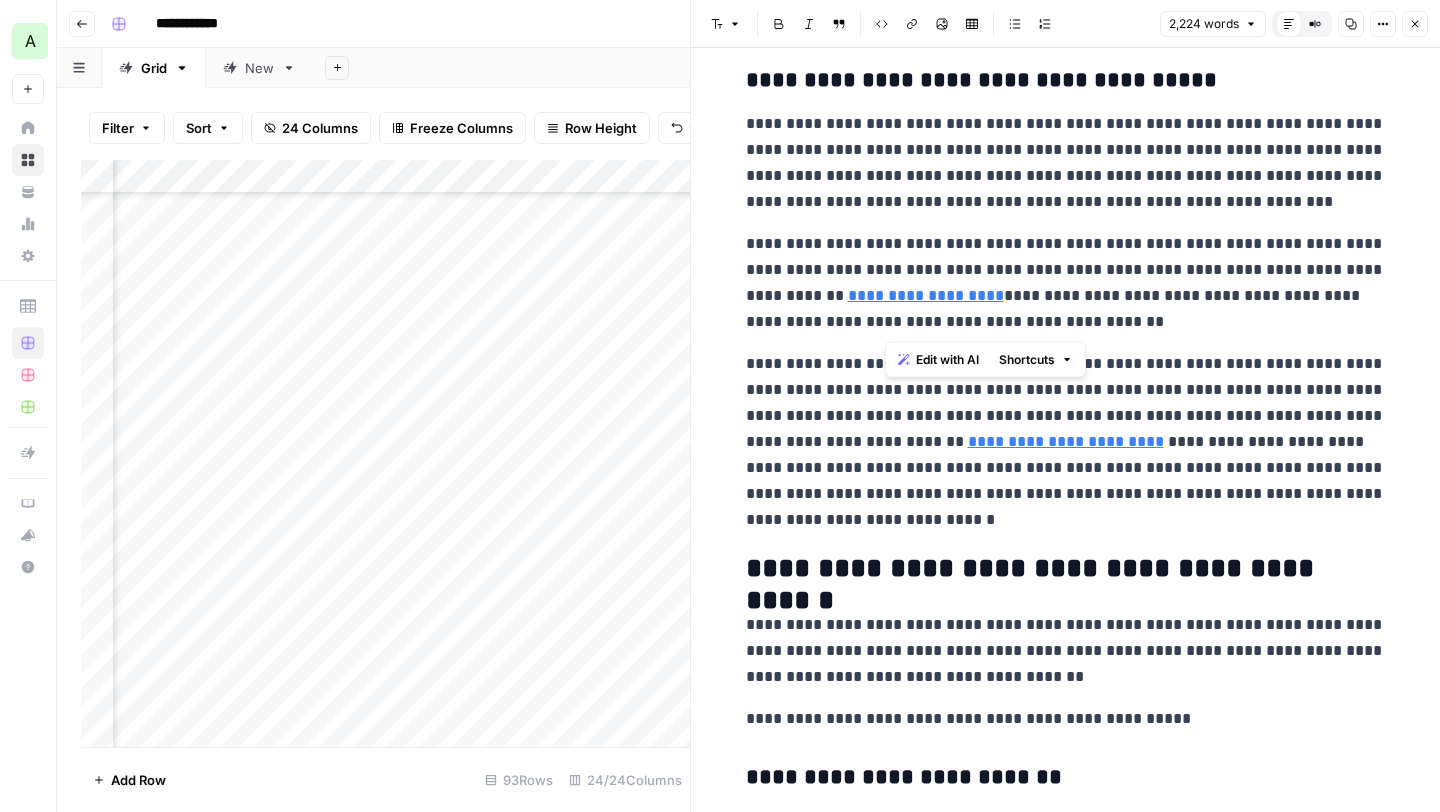 click on "**********" at bounding box center [1066, 283] 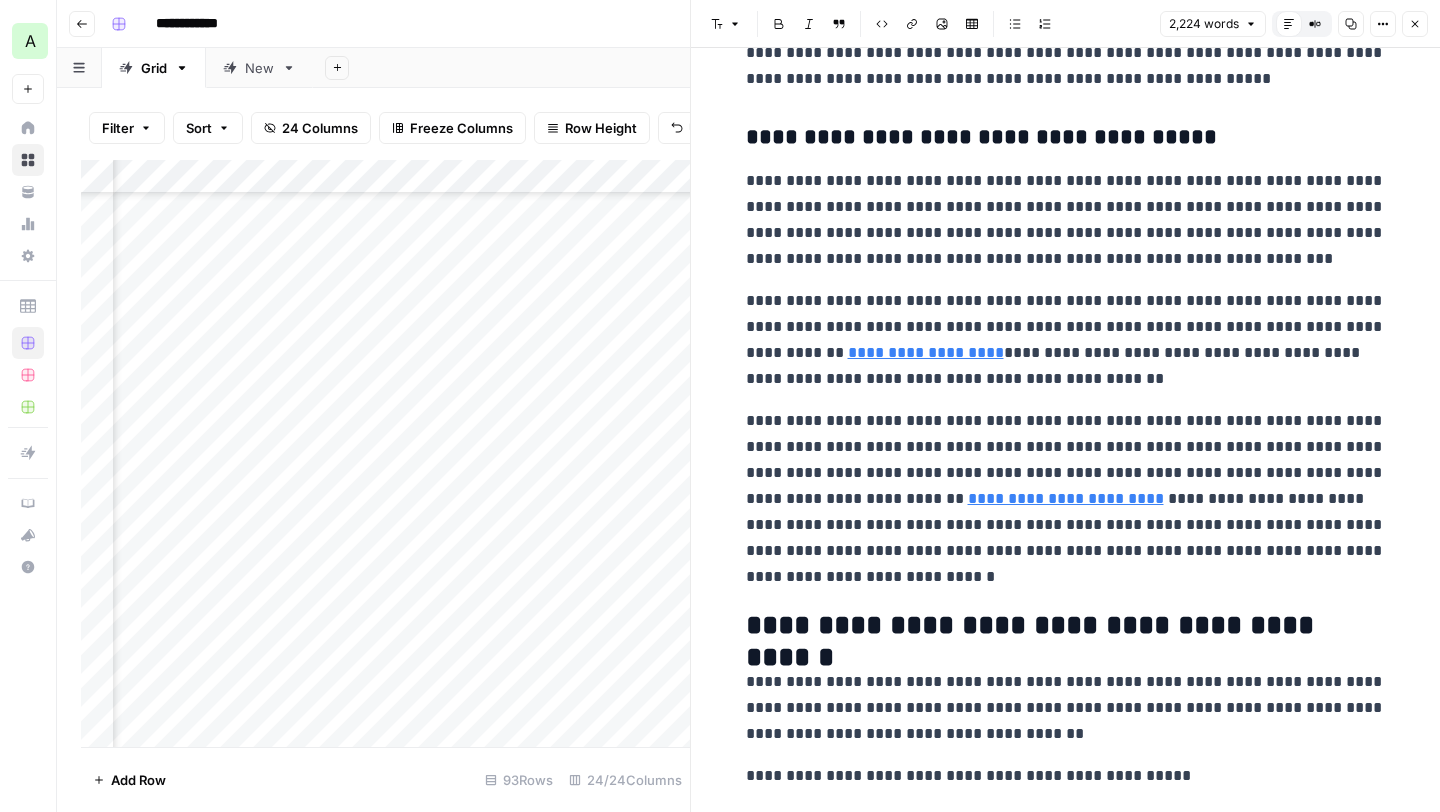 scroll, scrollTop: 1533, scrollLeft: 0, axis: vertical 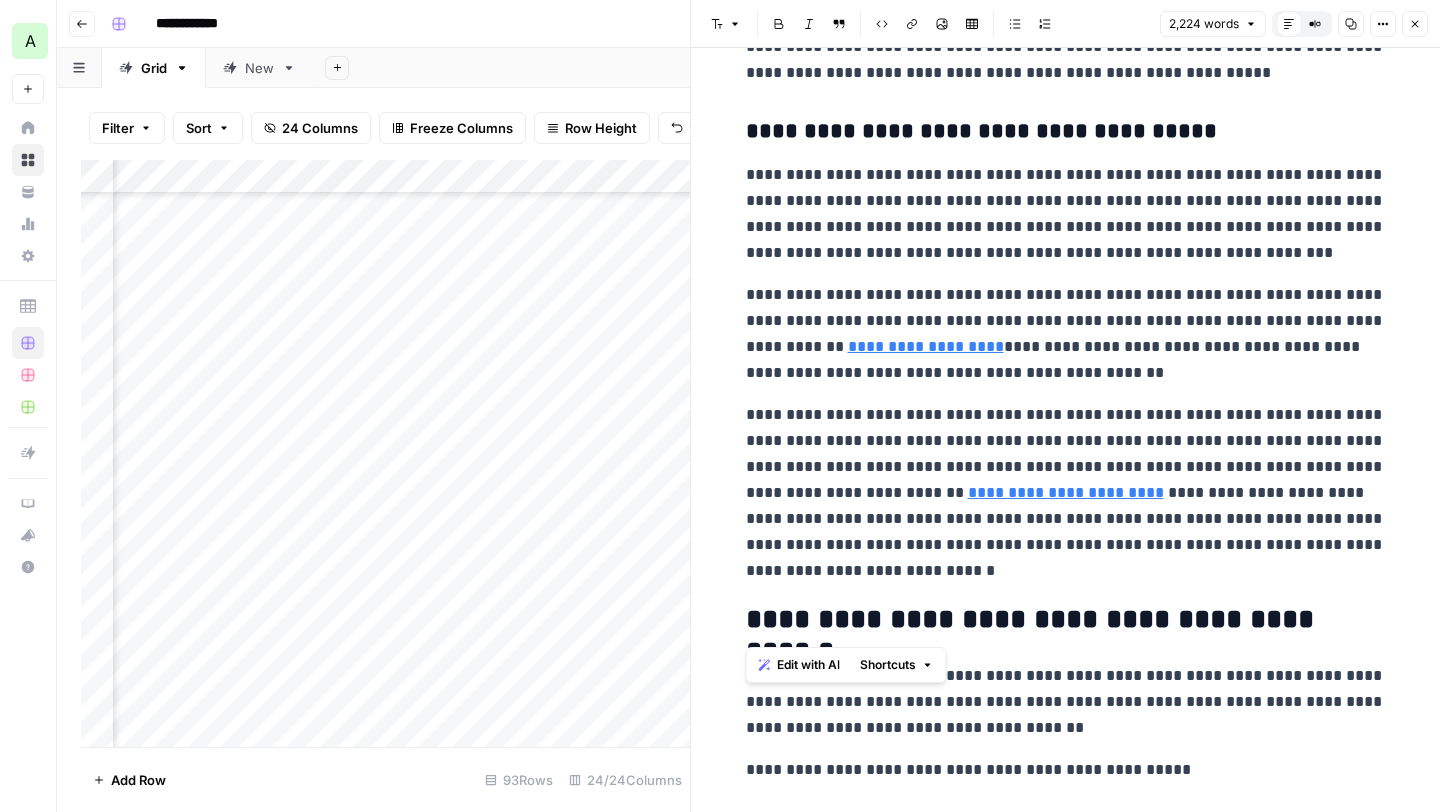 drag, startPoint x: 896, startPoint y: 584, endPoint x: 793, endPoint y: 456, distance: 164.29547 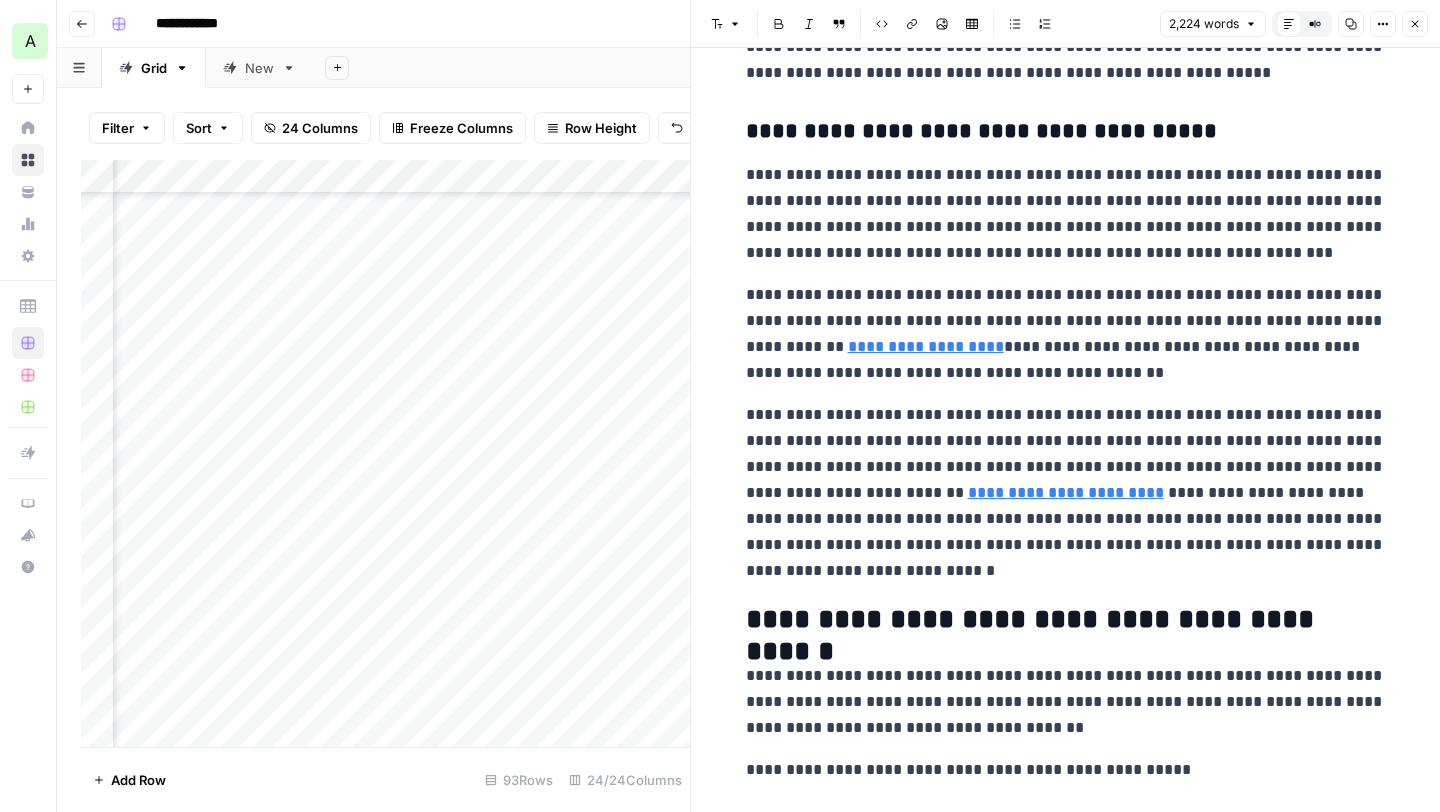 click on "**********" at bounding box center (1066, 493) 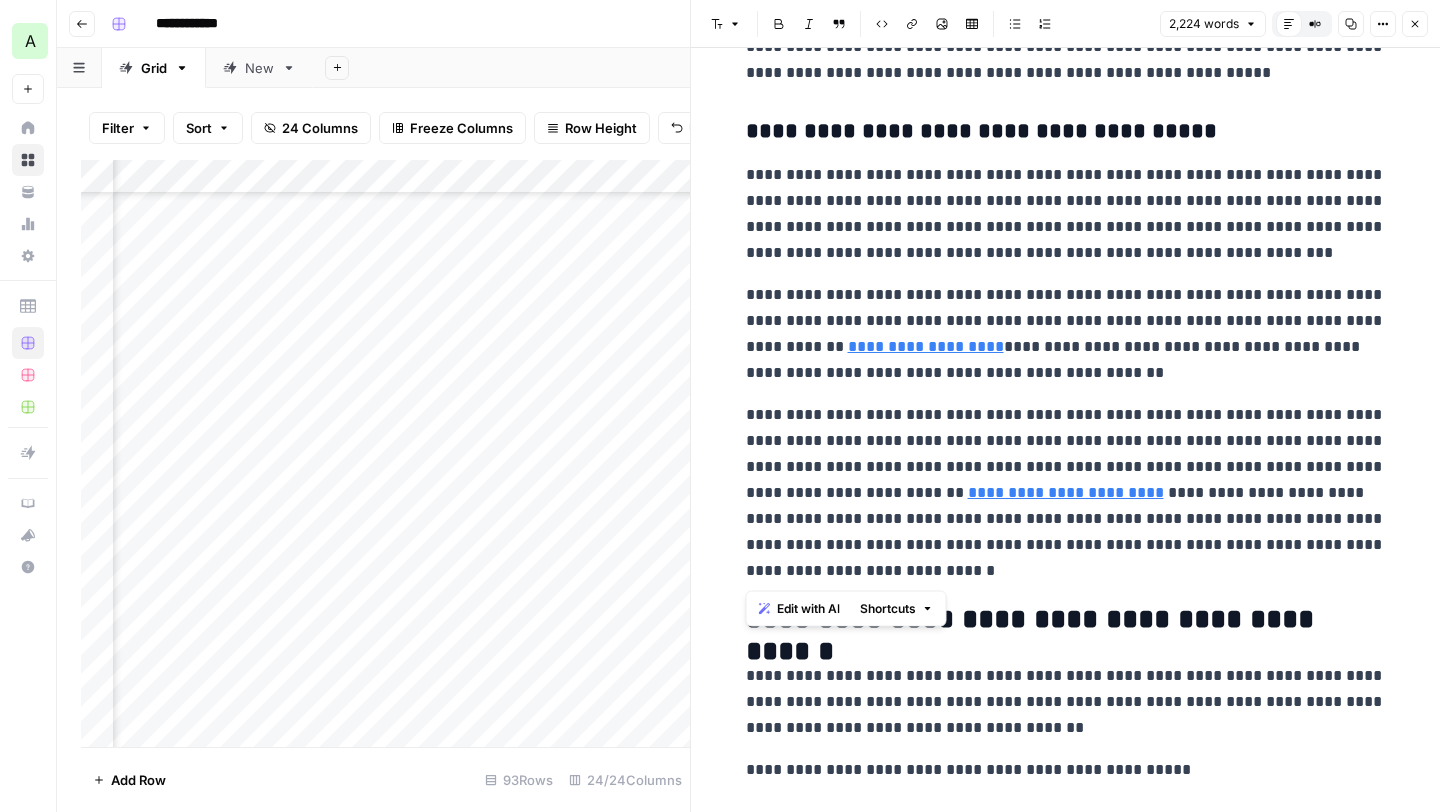 drag, startPoint x: 874, startPoint y: 571, endPoint x: 718, endPoint y: 169, distance: 431.2076 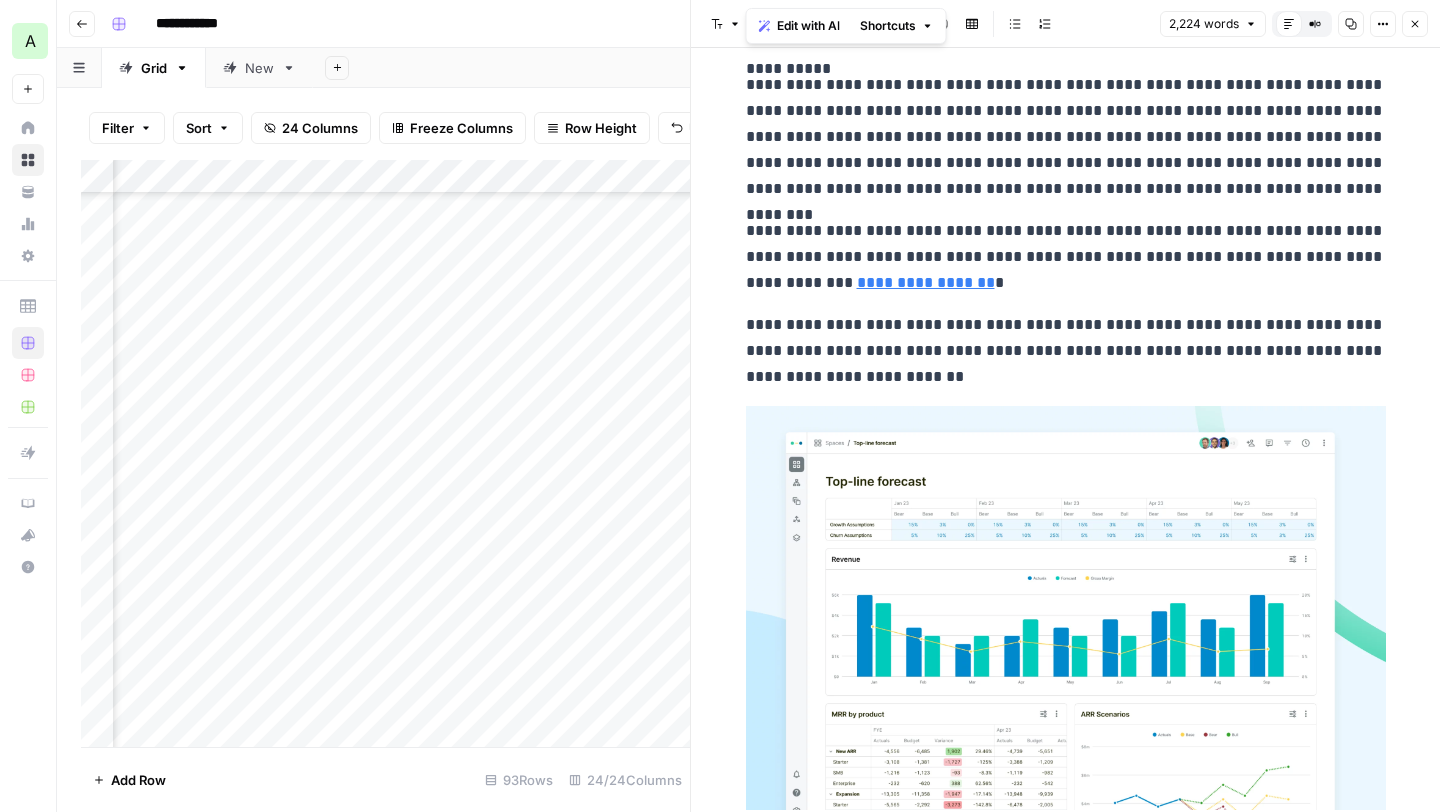 scroll, scrollTop: 6791, scrollLeft: 0, axis: vertical 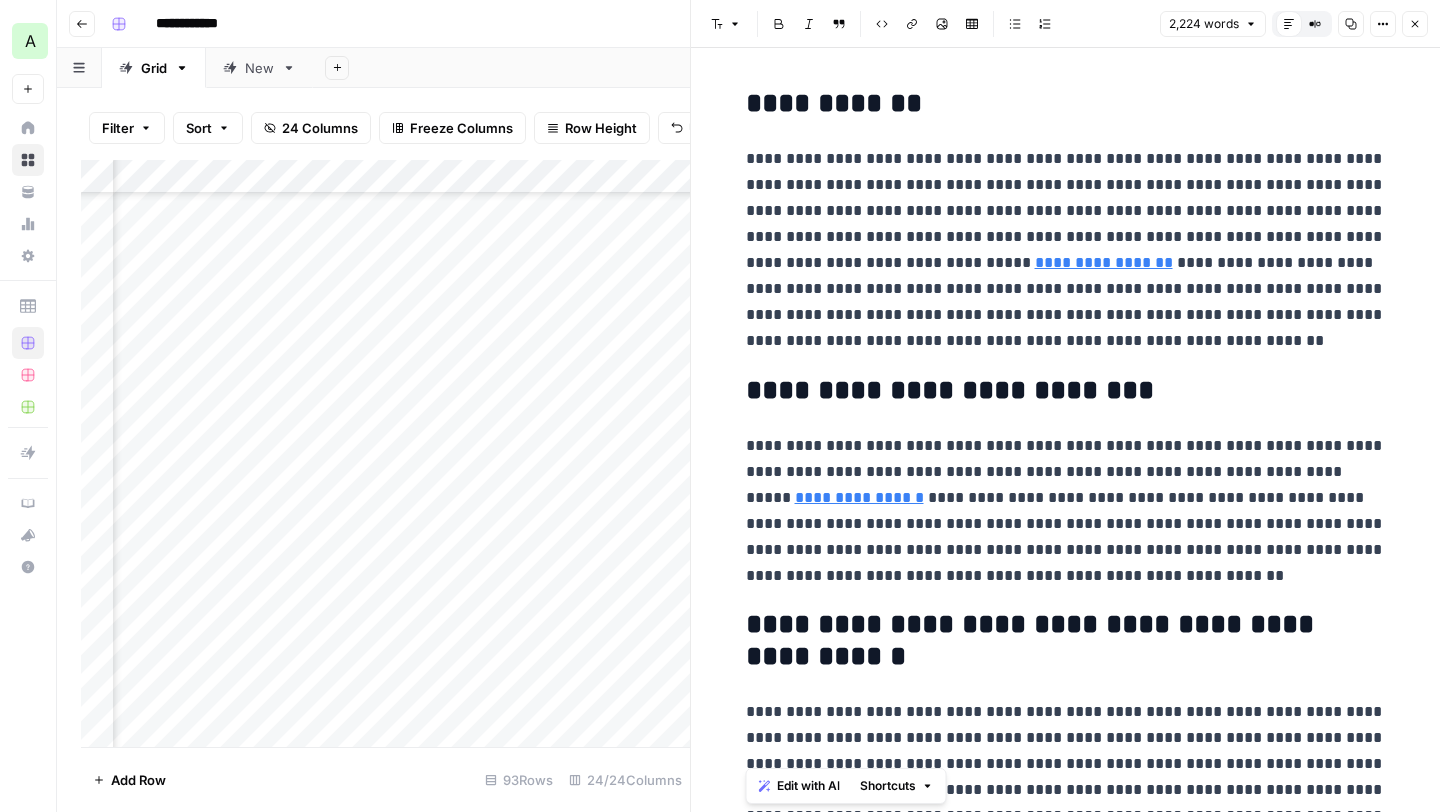 drag, startPoint x: 1006, startPoint y: 526, endPoint x: 724, endPoint y: 166, distance: 457.30078 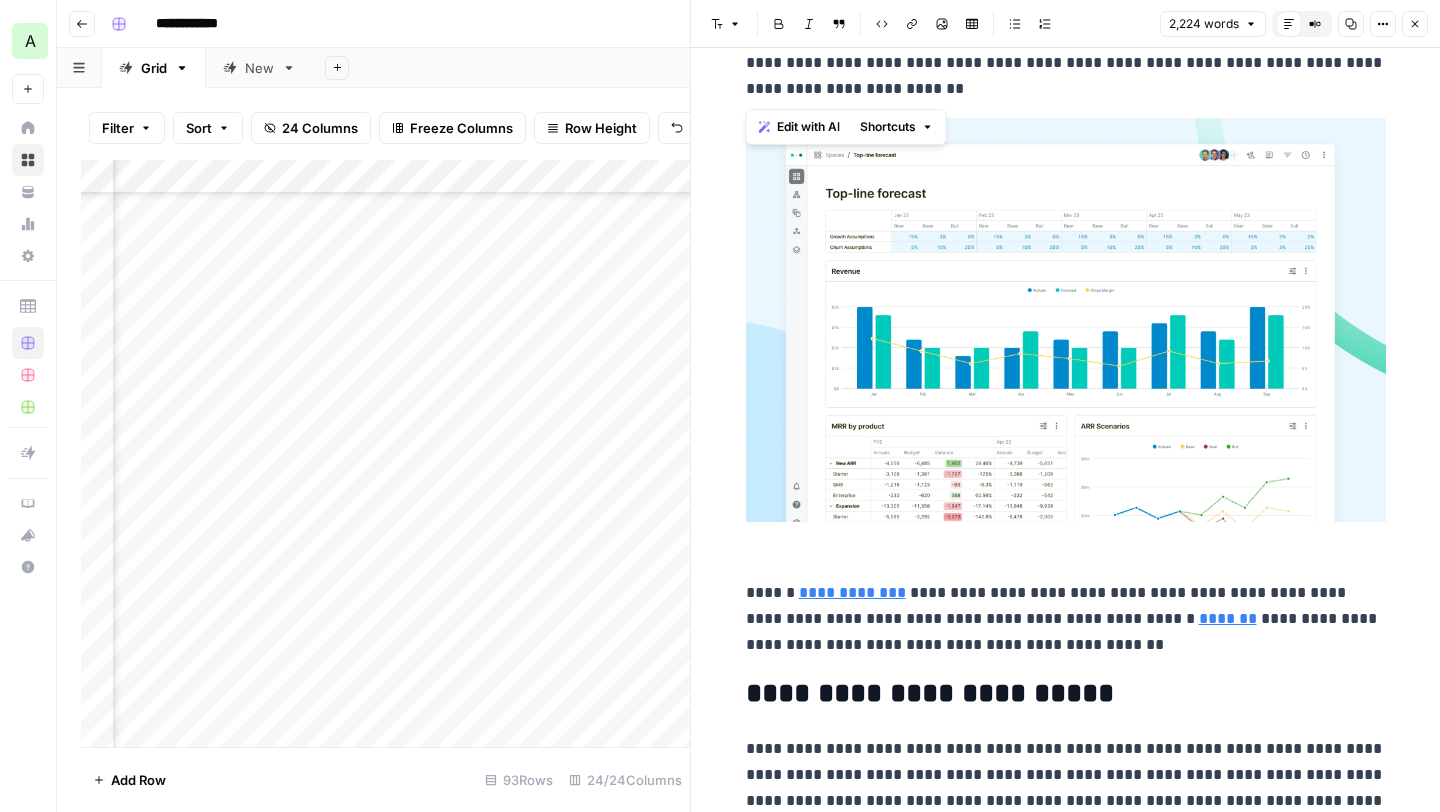 scroll, scrollTop: 7319, scrollLeft: 0, axis: vertical 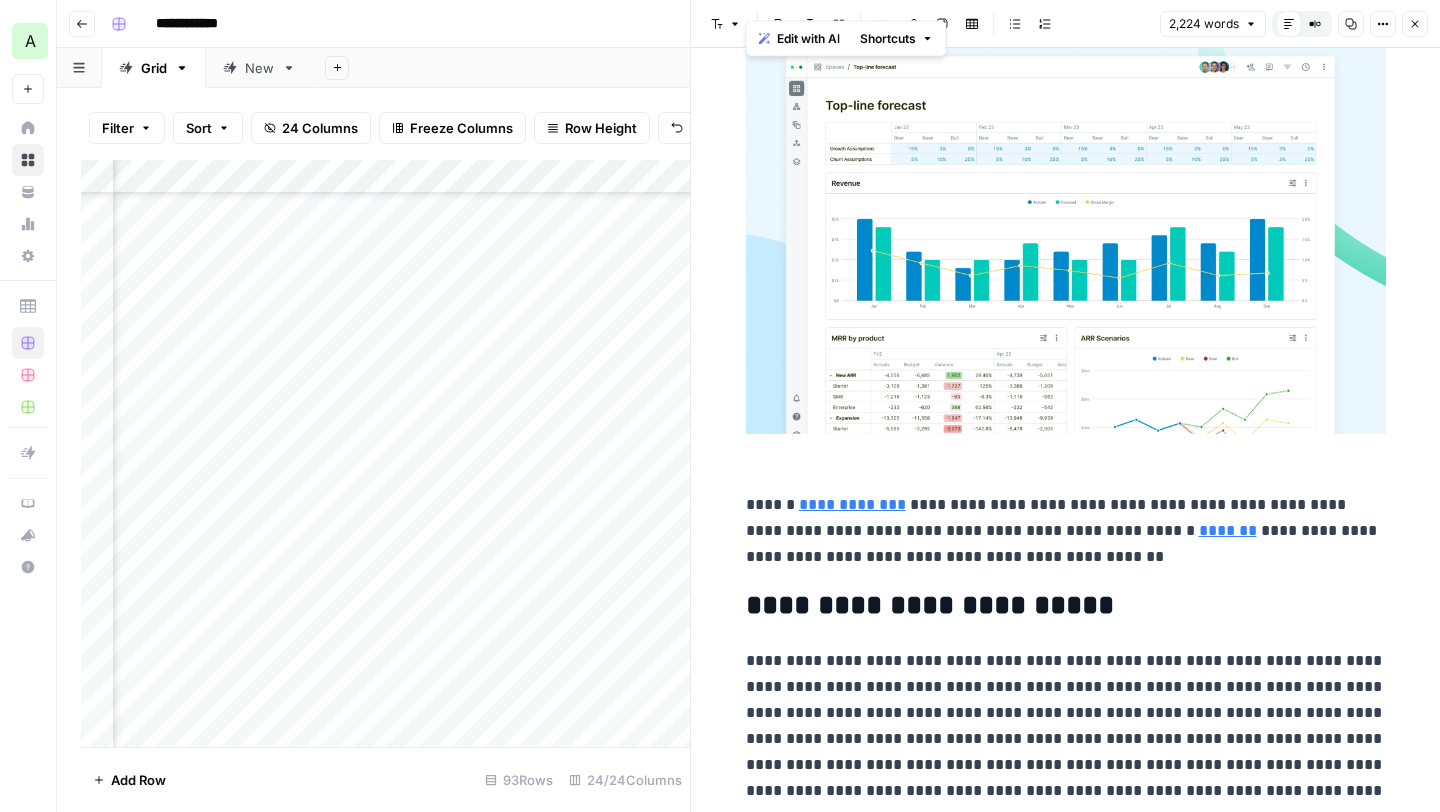 click on "Close" at bounding box center [1415, 24] 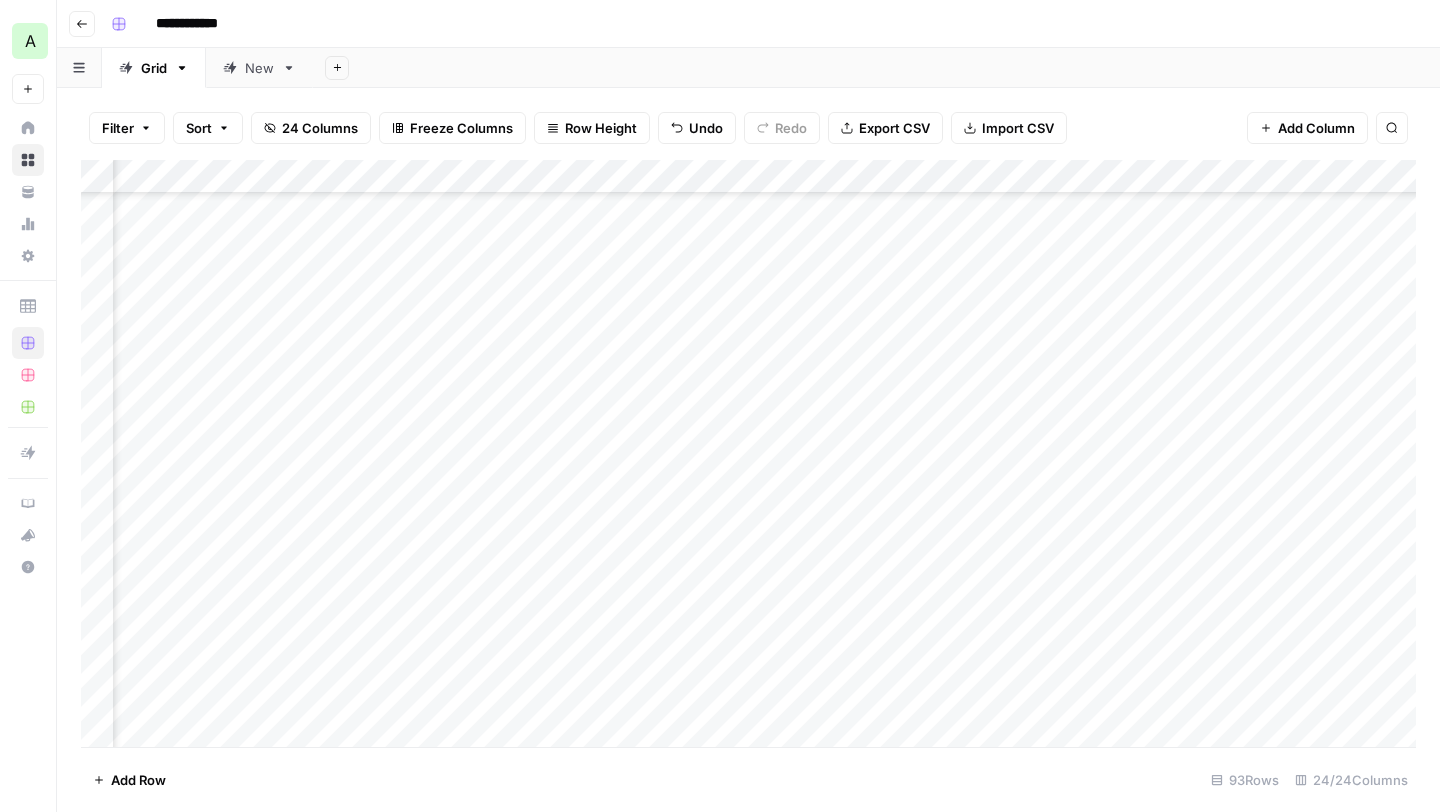 scroll, scrollTop: 2371, scrollLeft: 0, axis: vertical 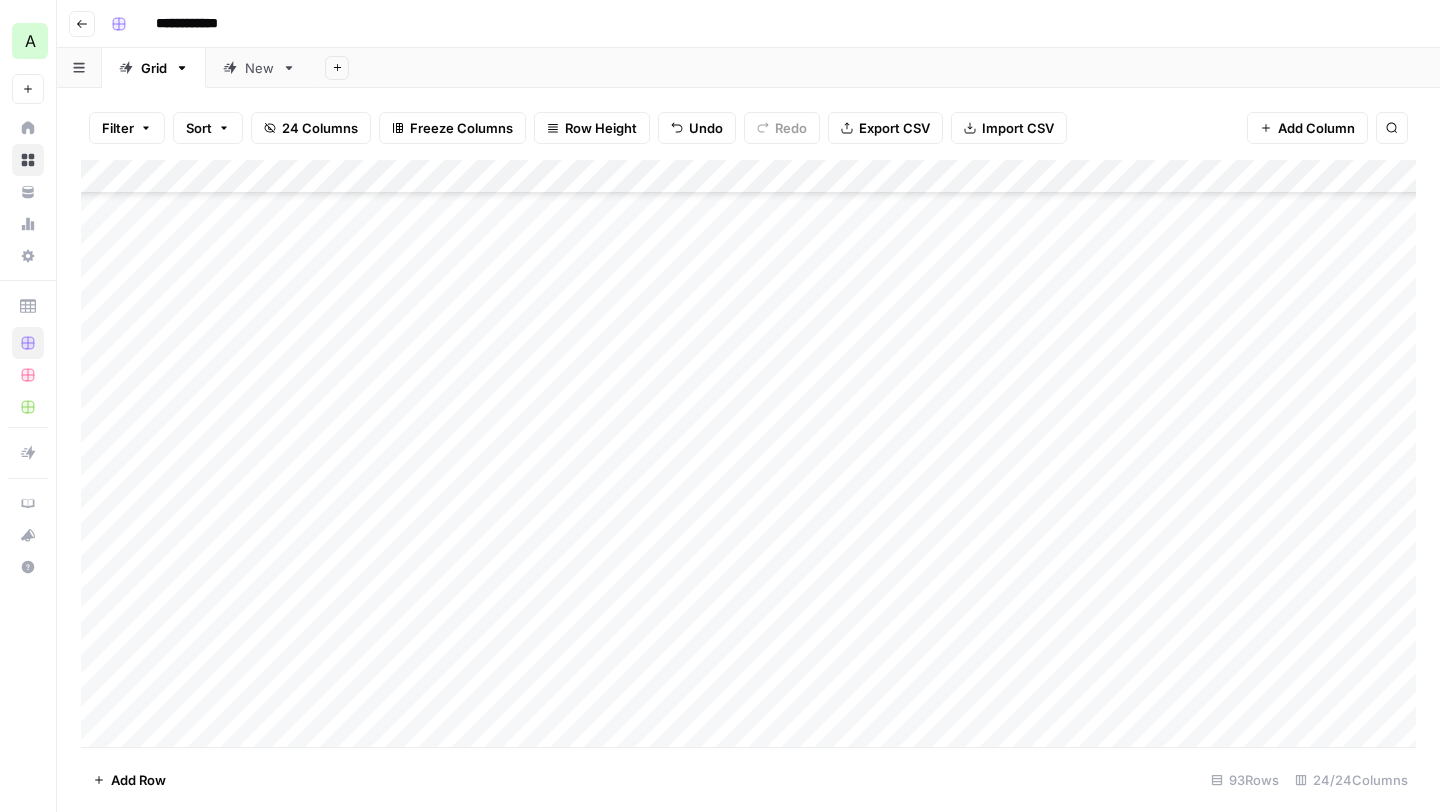 click on "Add Column" at bounding box center (748, 453) 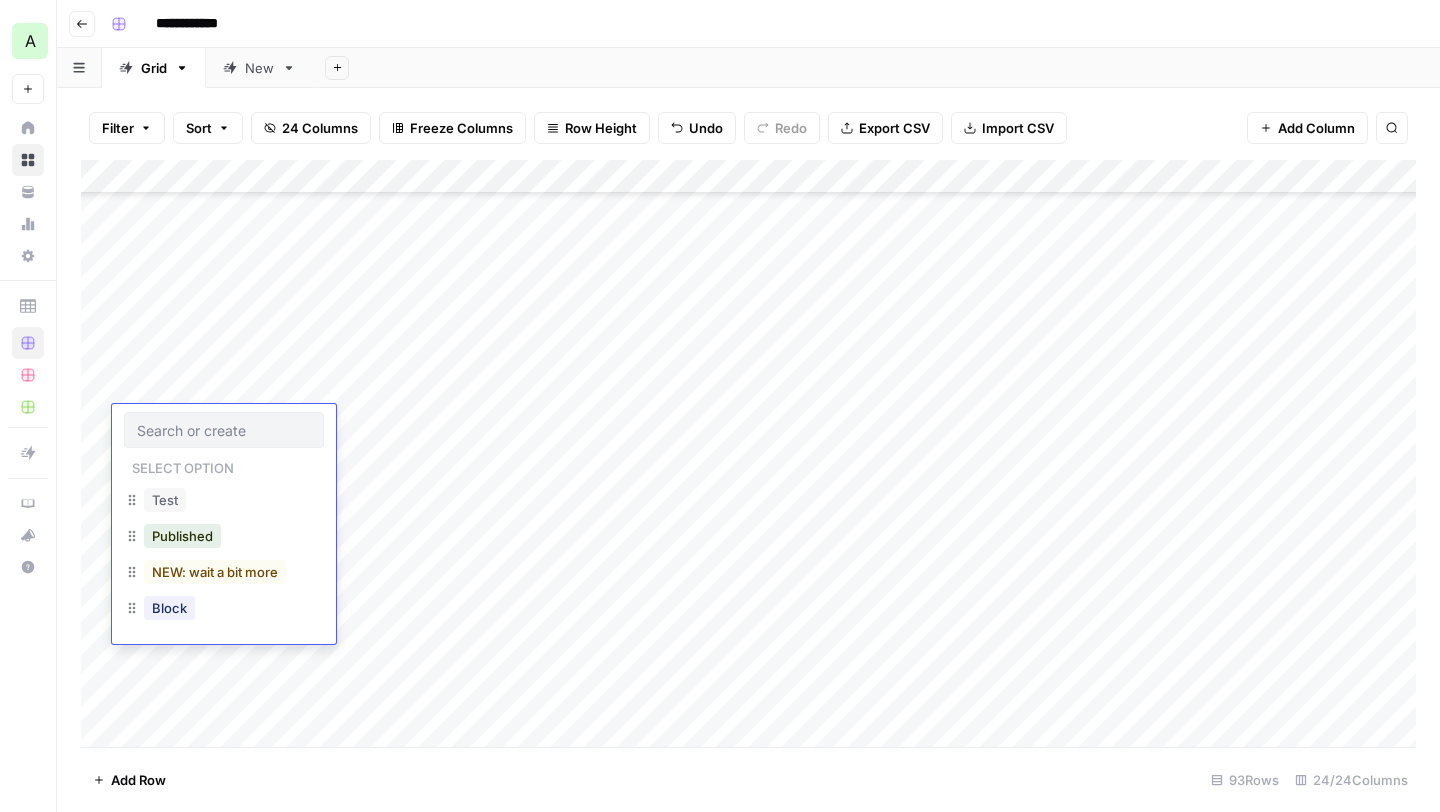 click on "Published" at bounding box center [182, 536] 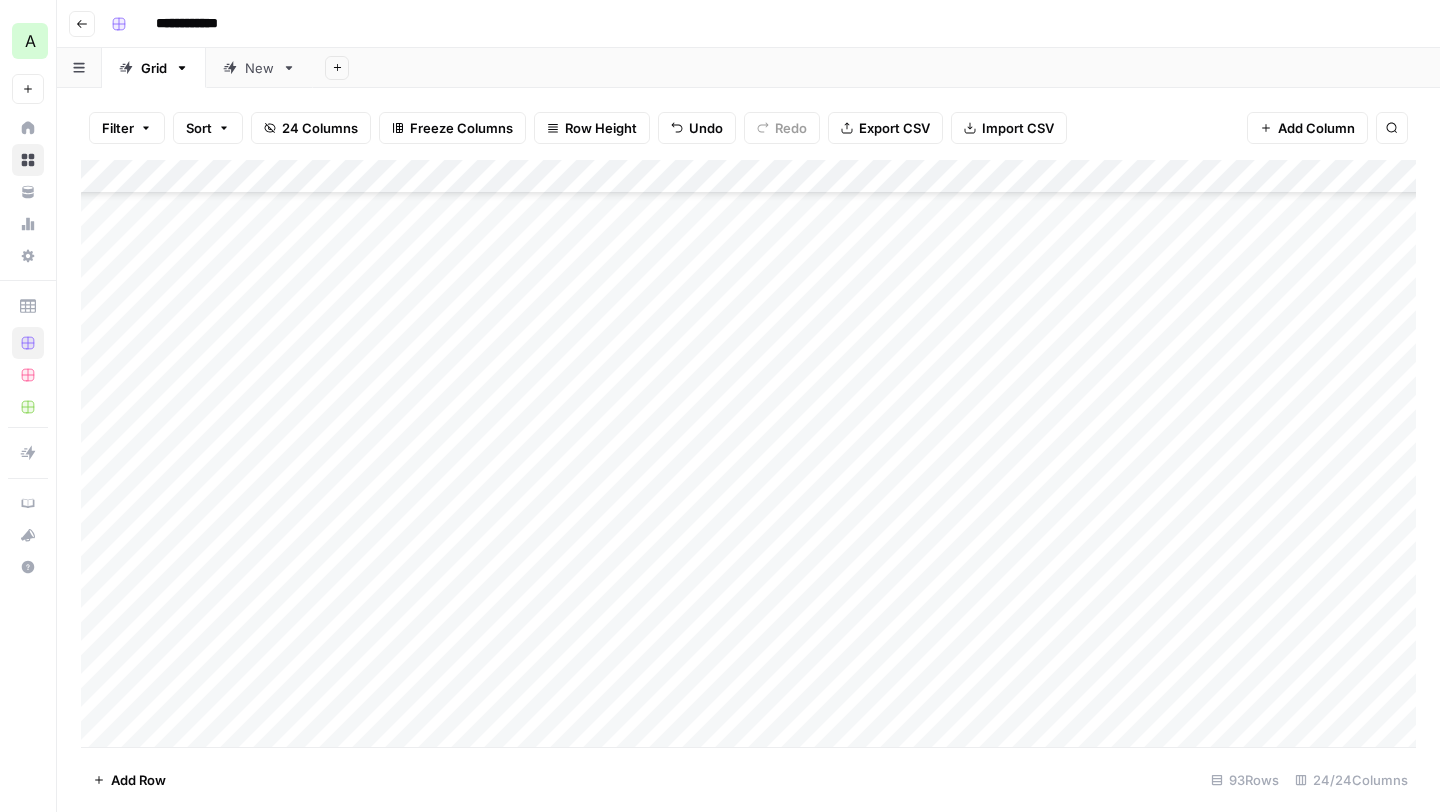 scroll, scrollTop: 2552, scrollLeft: 0, axis: vertical 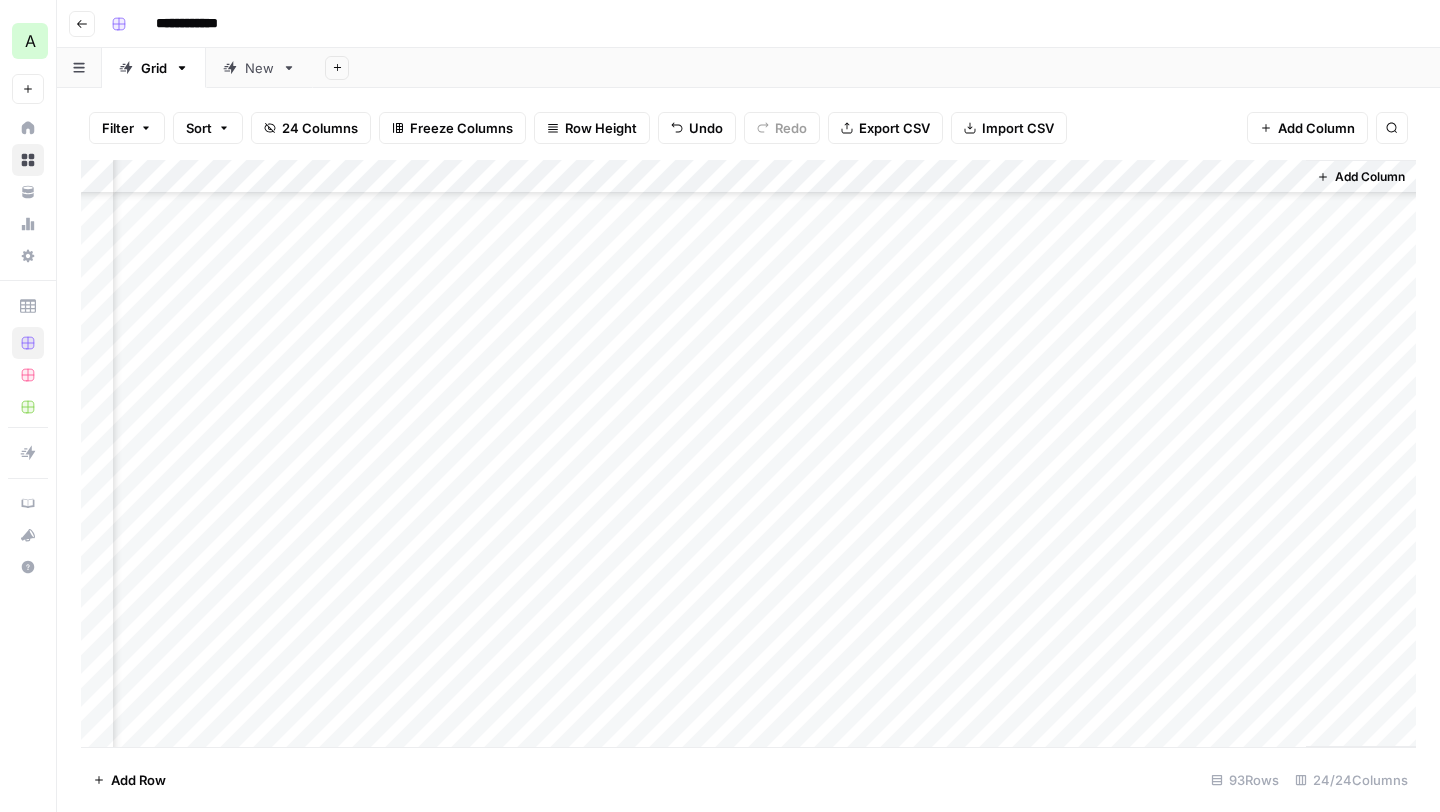 click on "Add Column" at bounding box center (748, 453) 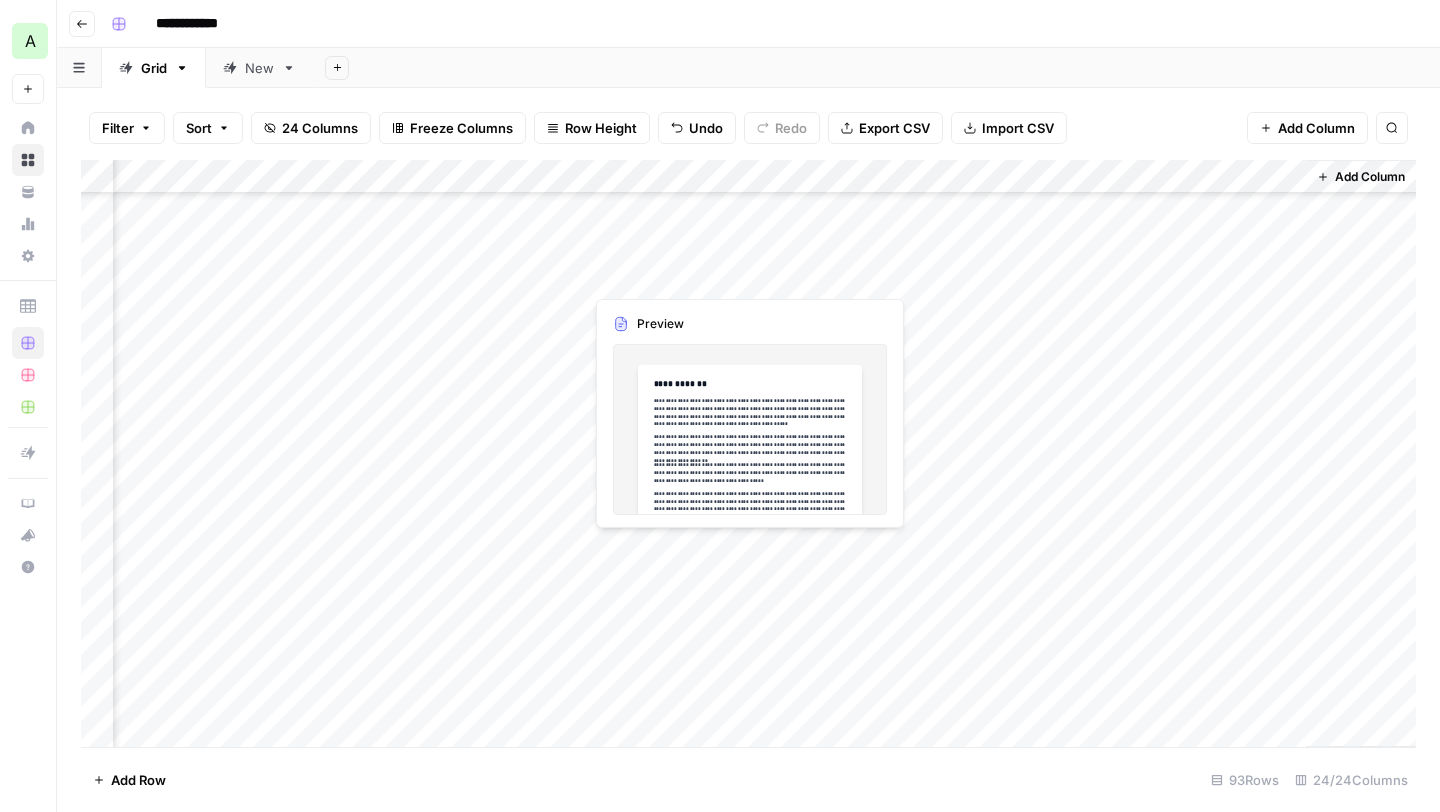 click on "Add Column" at bounding box center (748, 453) 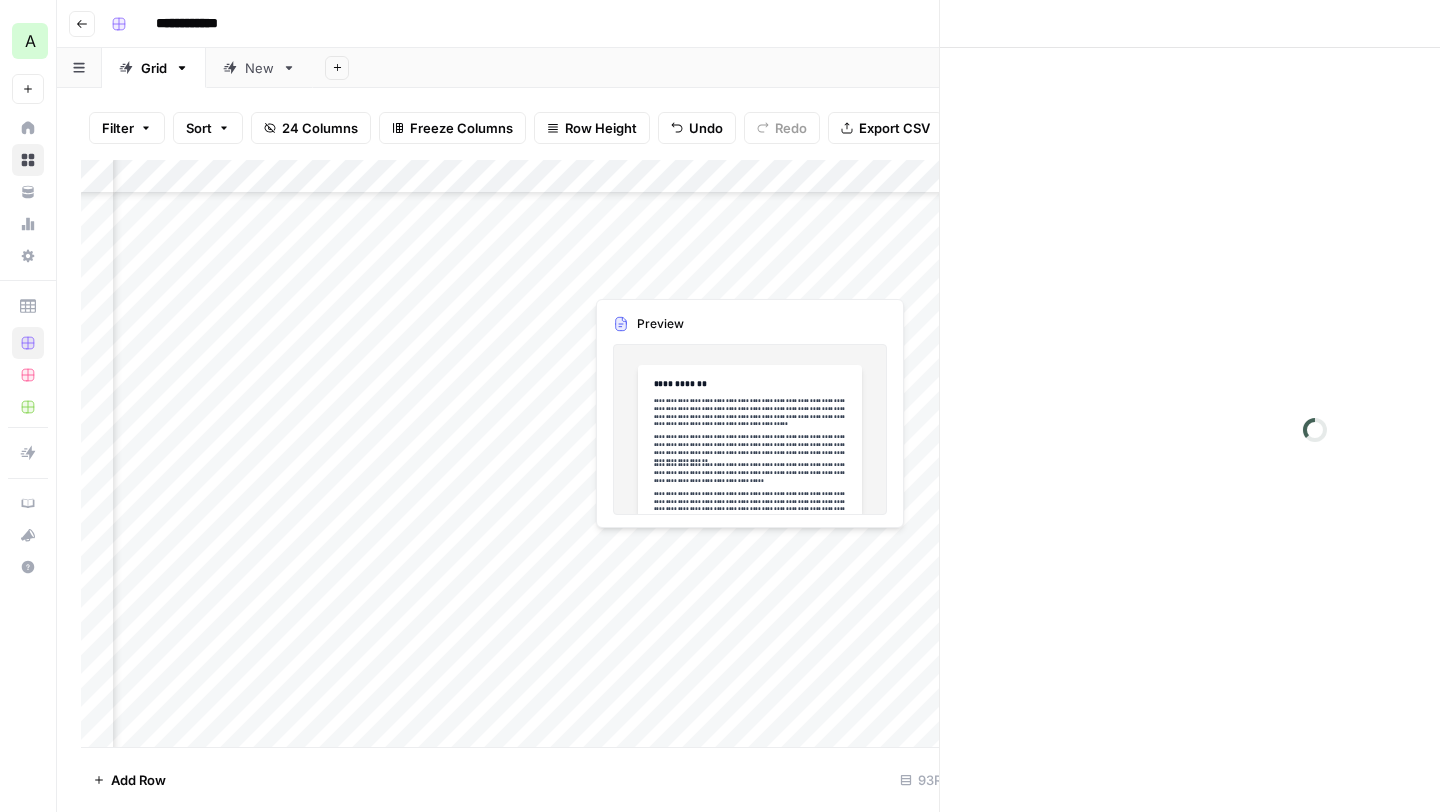 scroll, scrollTop: 2552, scrollLeft: 3357, axis: both 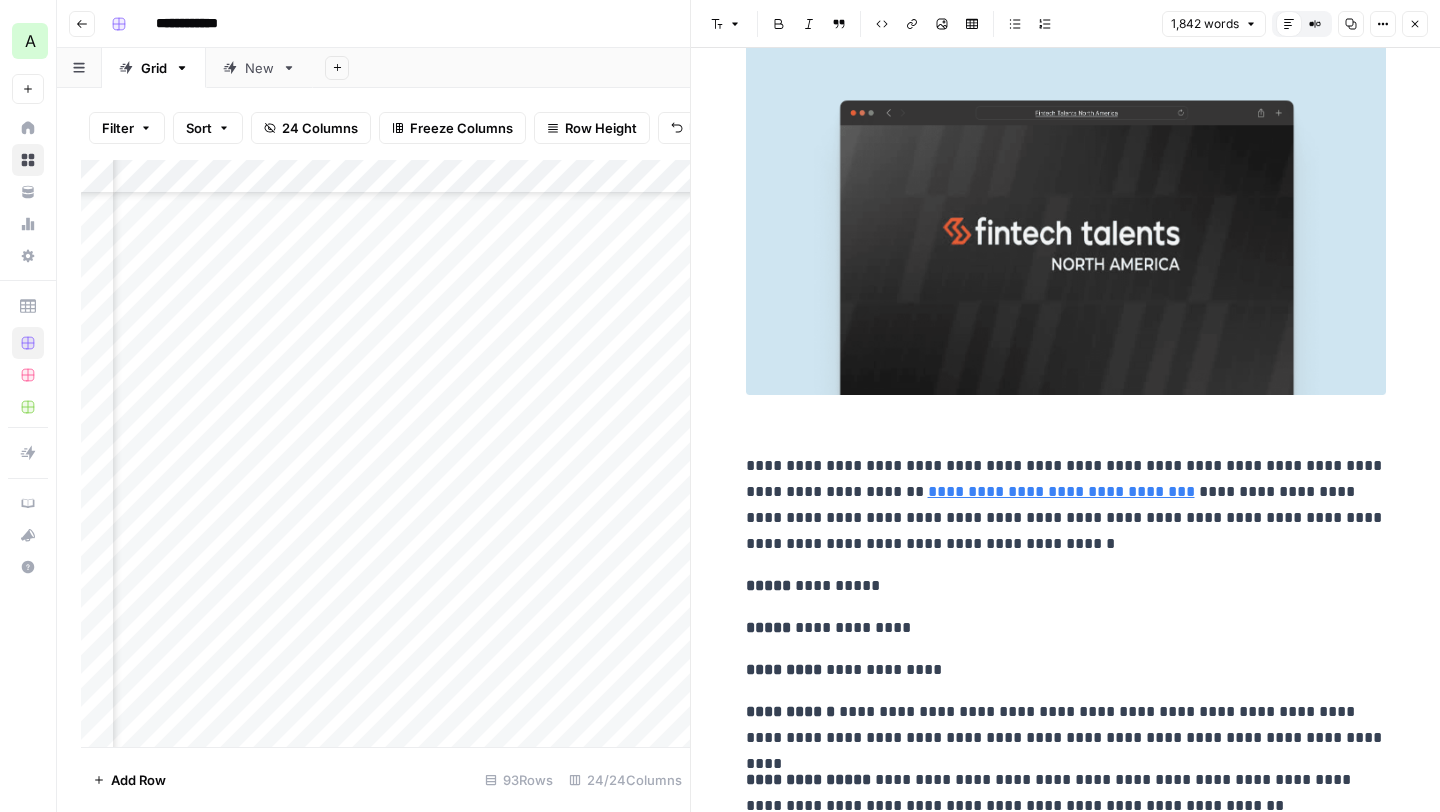 click 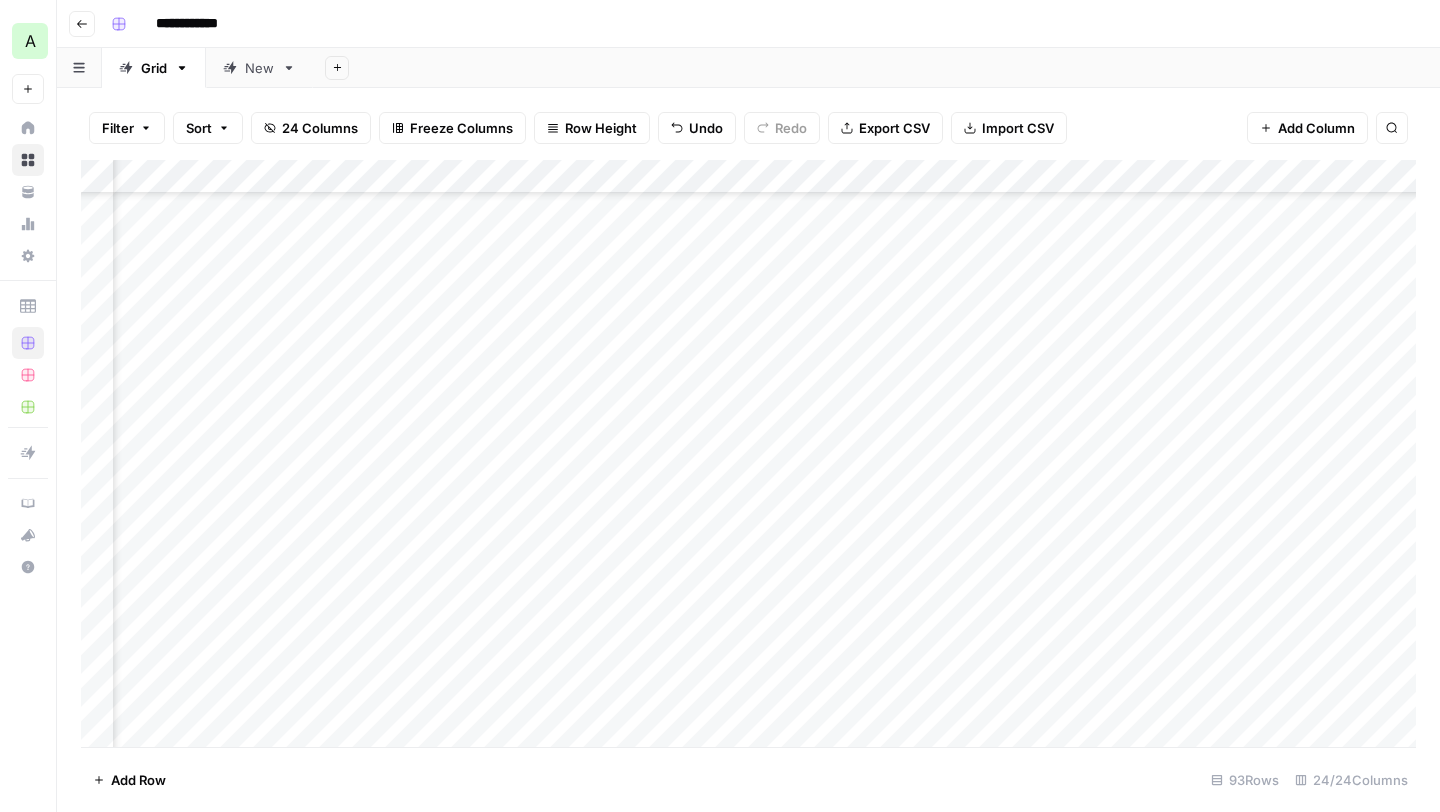 scroll, scrollTop: 2552, scrollLeft: 0, axis: vertical 